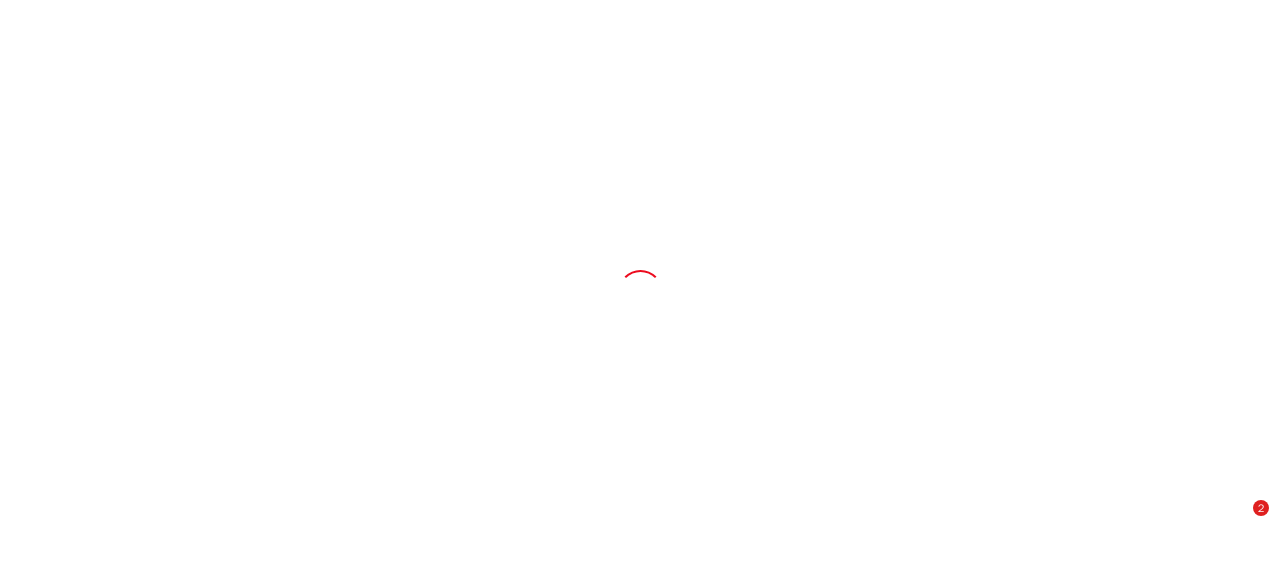 scroll, scrollTop: 0, scrollLeft: 0, axis: both 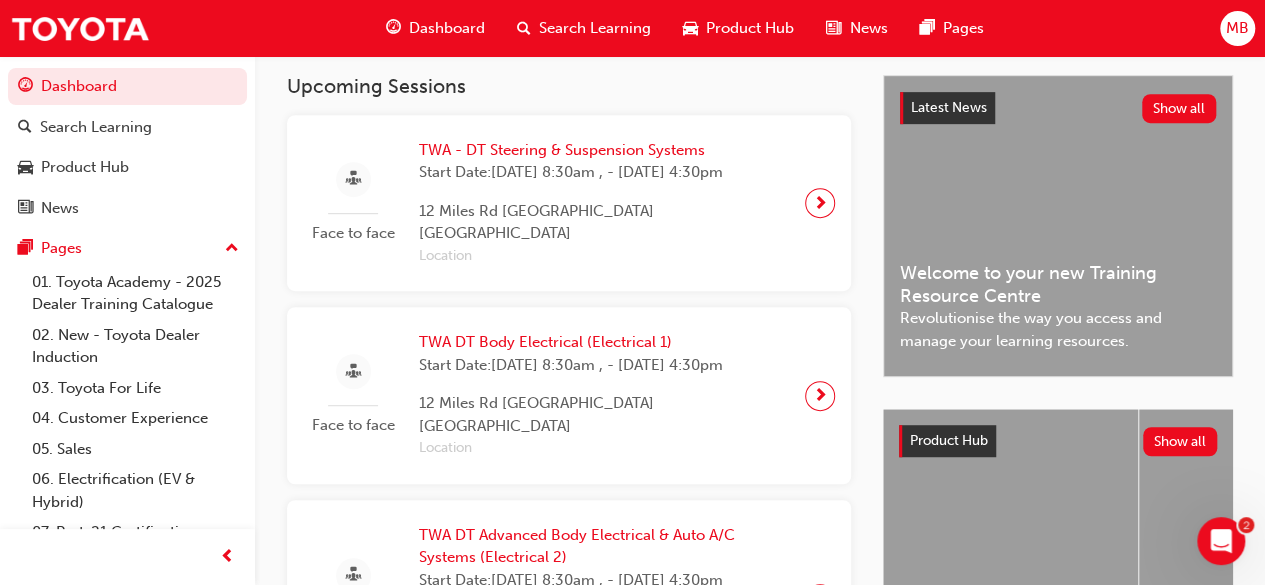 click at bounding box center [820, 203] 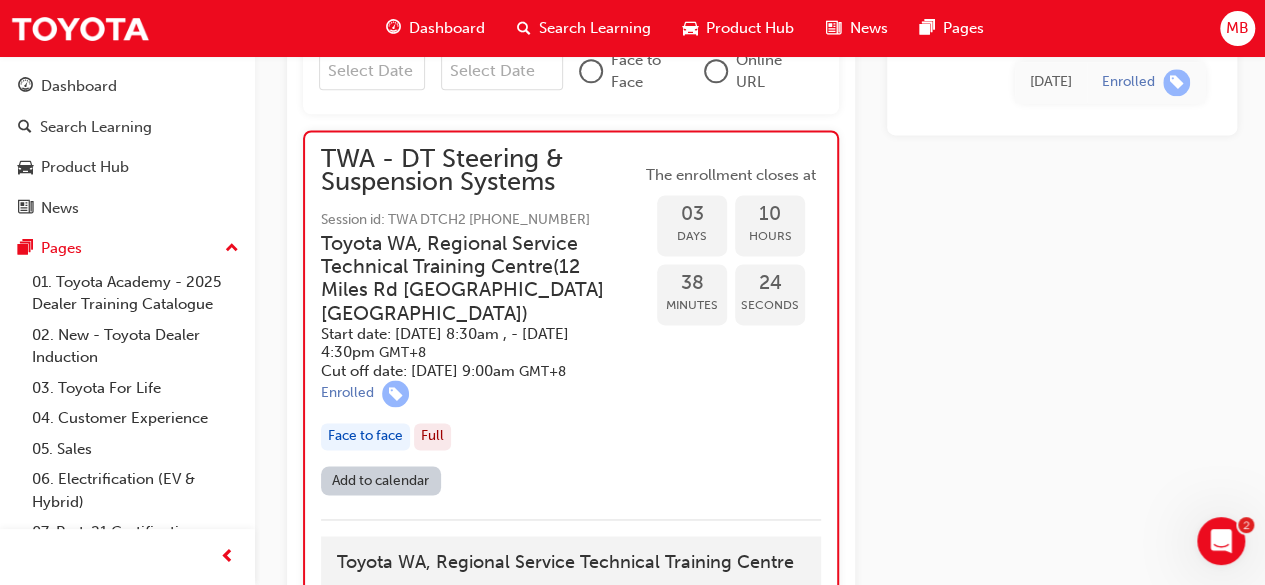 scroll, scrollTop: 1292, scrollLeft: 0, axis: vertical 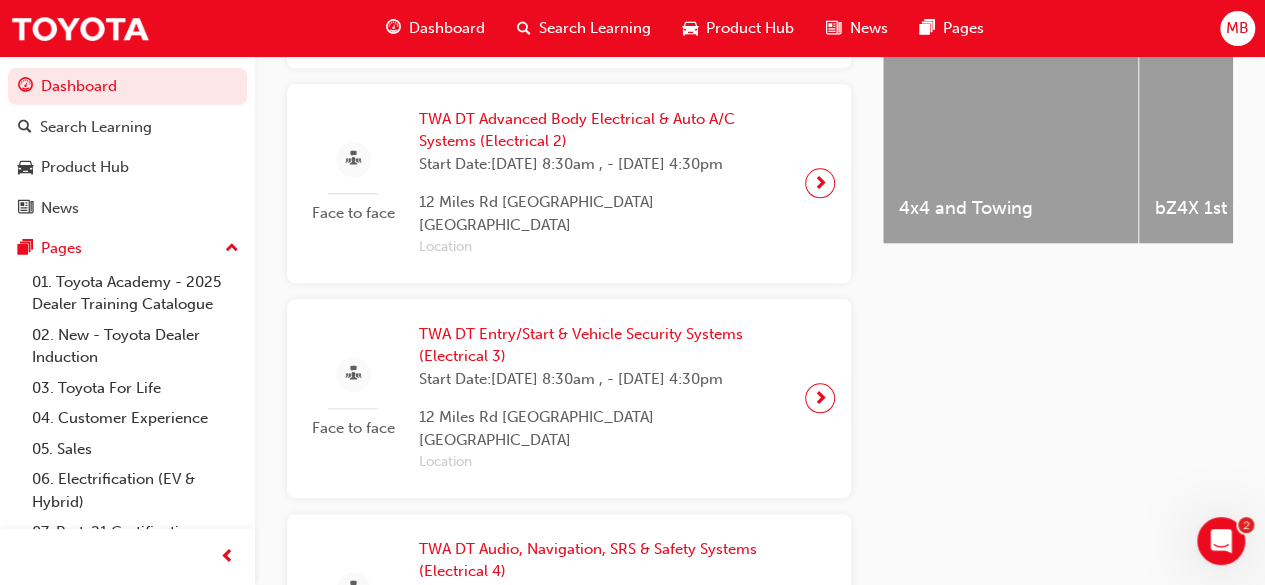 click on "12 Miles Rd [GEOGRAPHIC_DATA] [GEOGRAPHIC_DATA]" at bounding box center [604, 428] 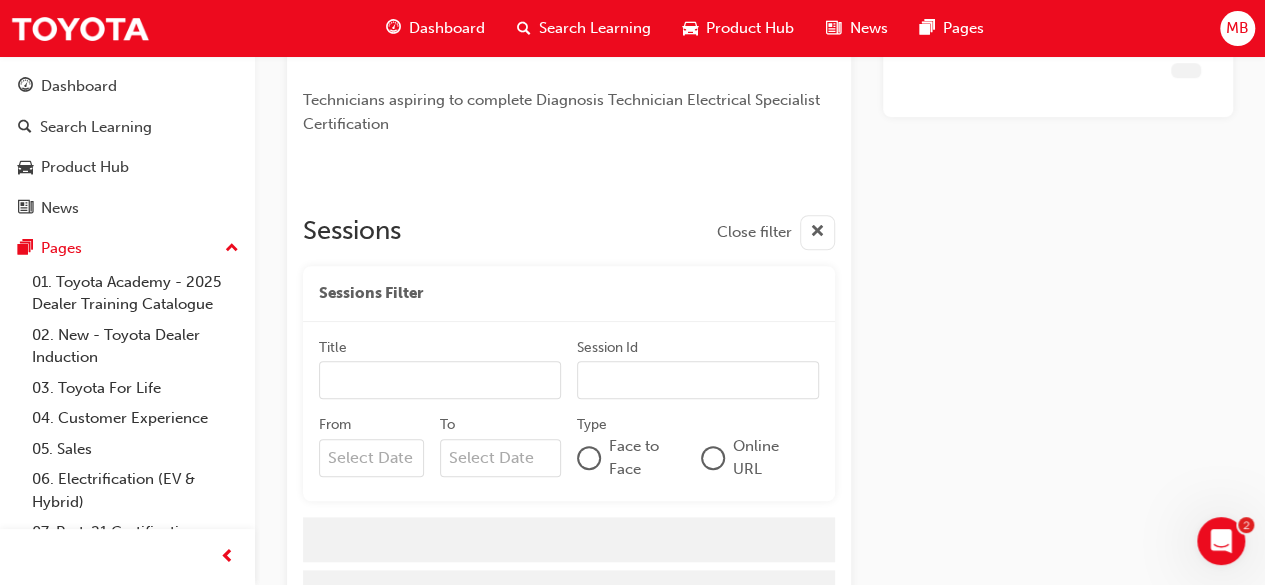 scroll, scrollTop: 2322, scrollLeft: 0, axis: vertical 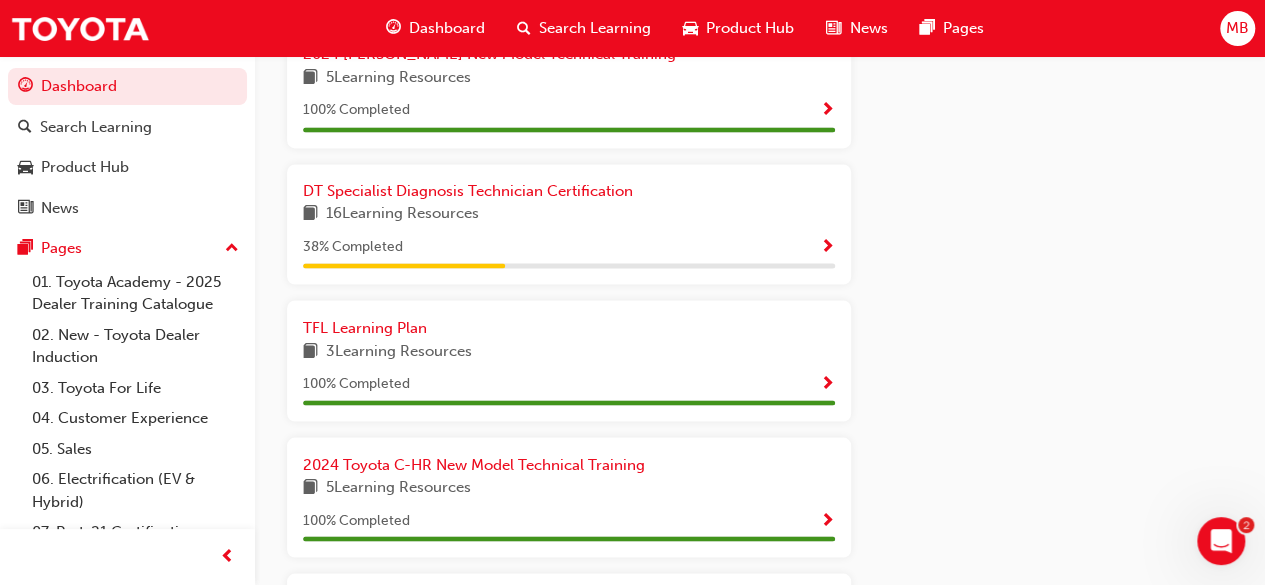 click at bounding box center (827, 248) 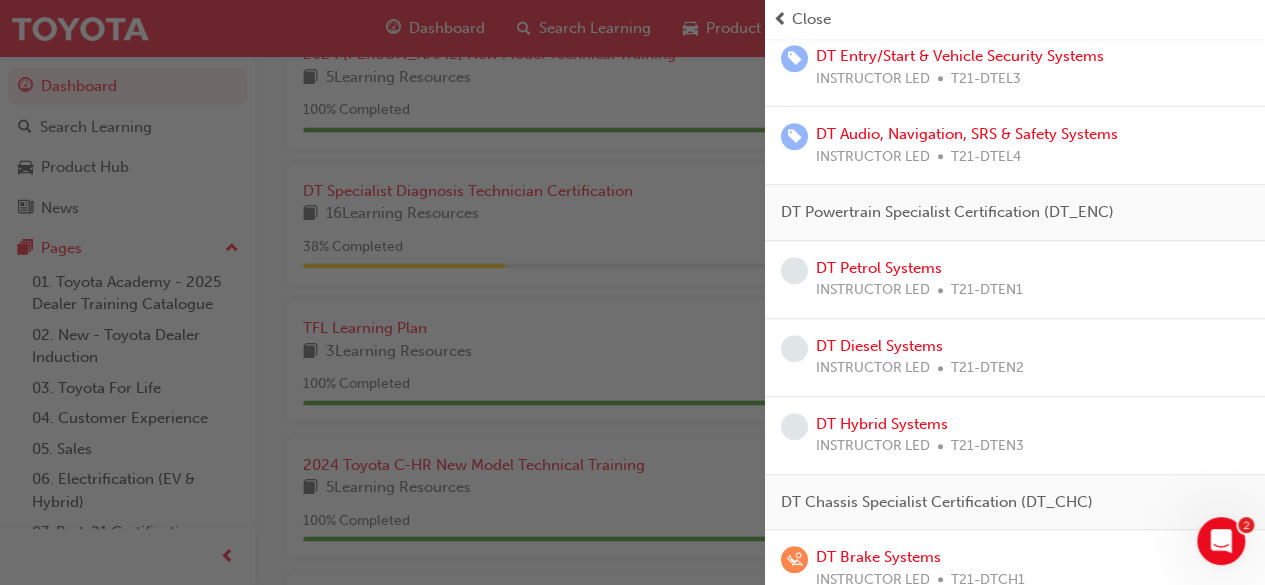 scroll, scrollTop: 616, scrollLeft: 0, axis: vertical 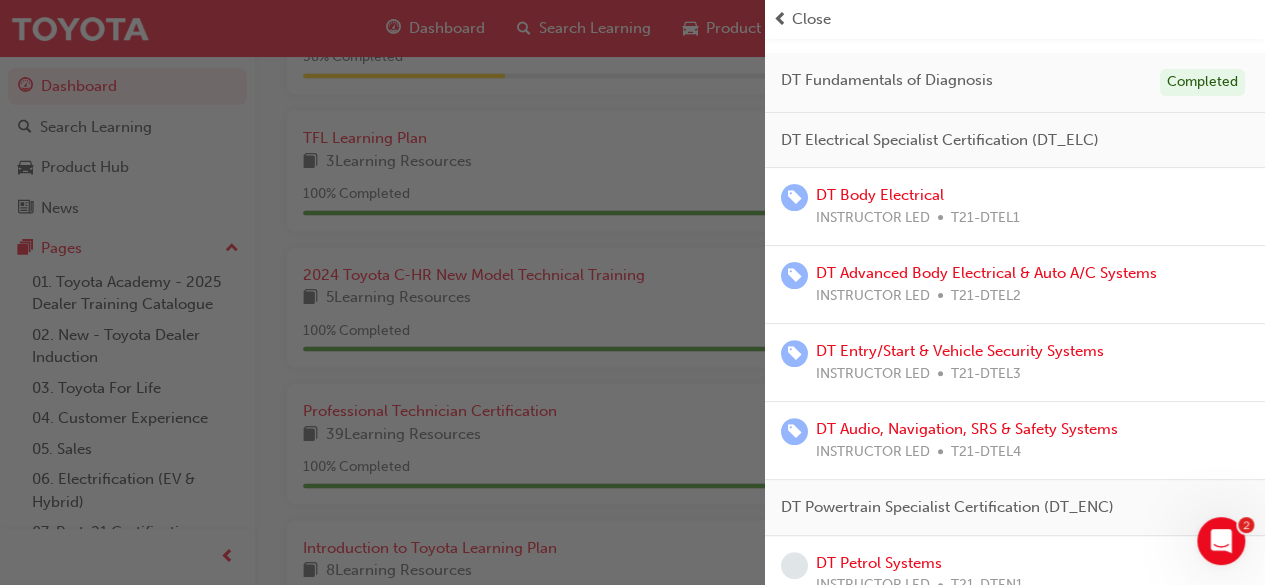 click at bounding box center (382, 292) 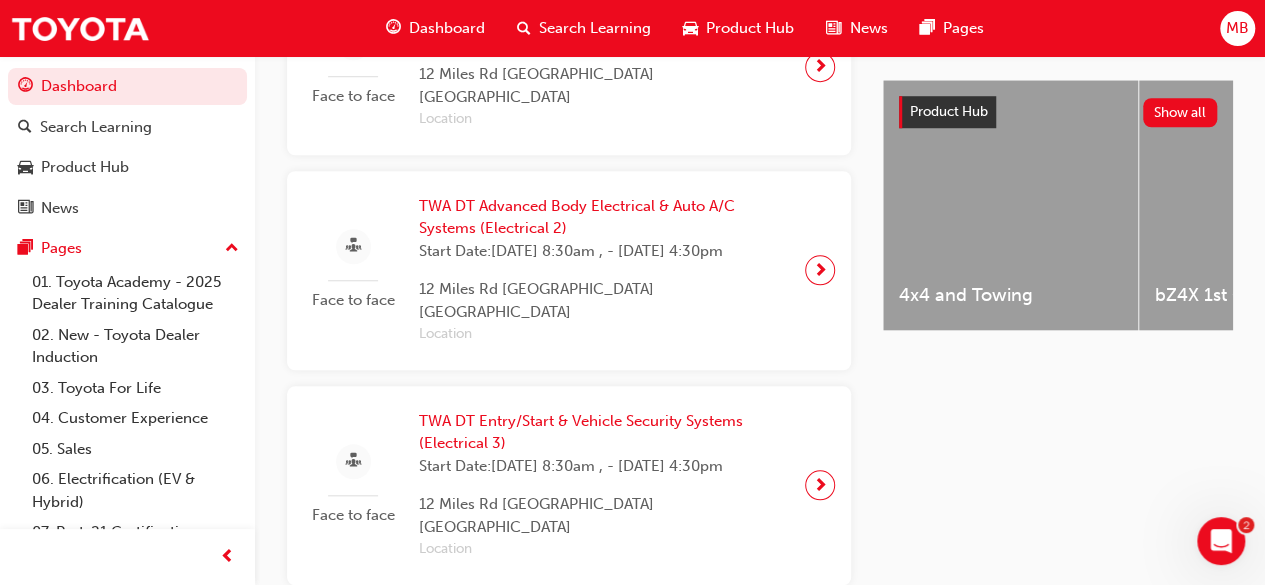 scroll, scrollTop: 773, scrollLeft: 0, axis: vertical 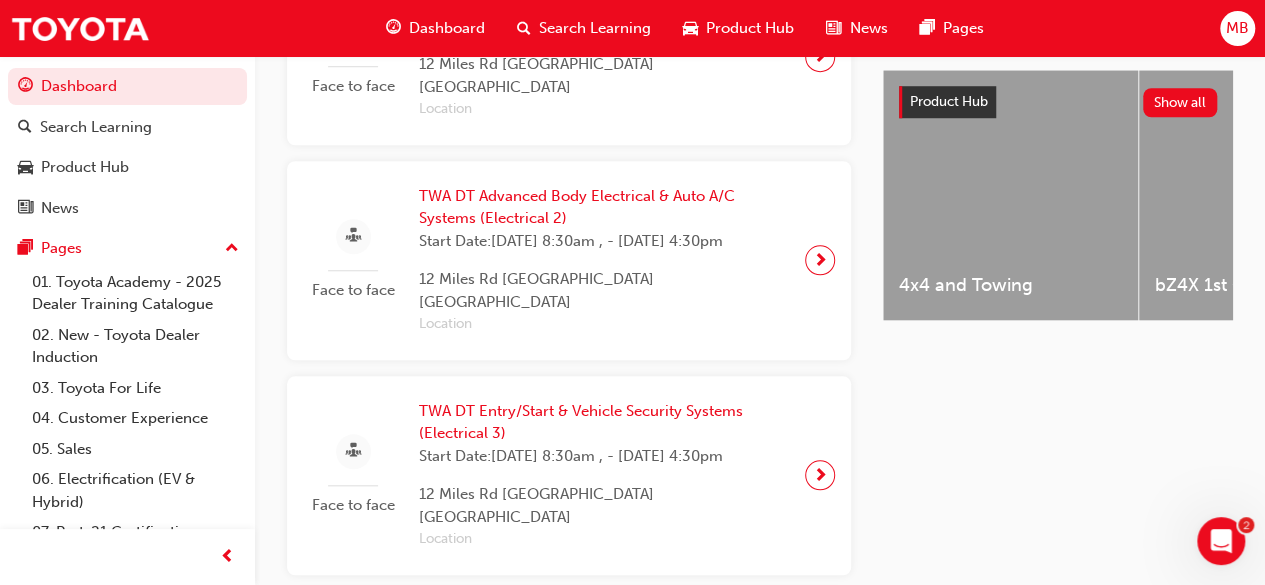 click on "Product Hub" at bounding box center [750, 28] 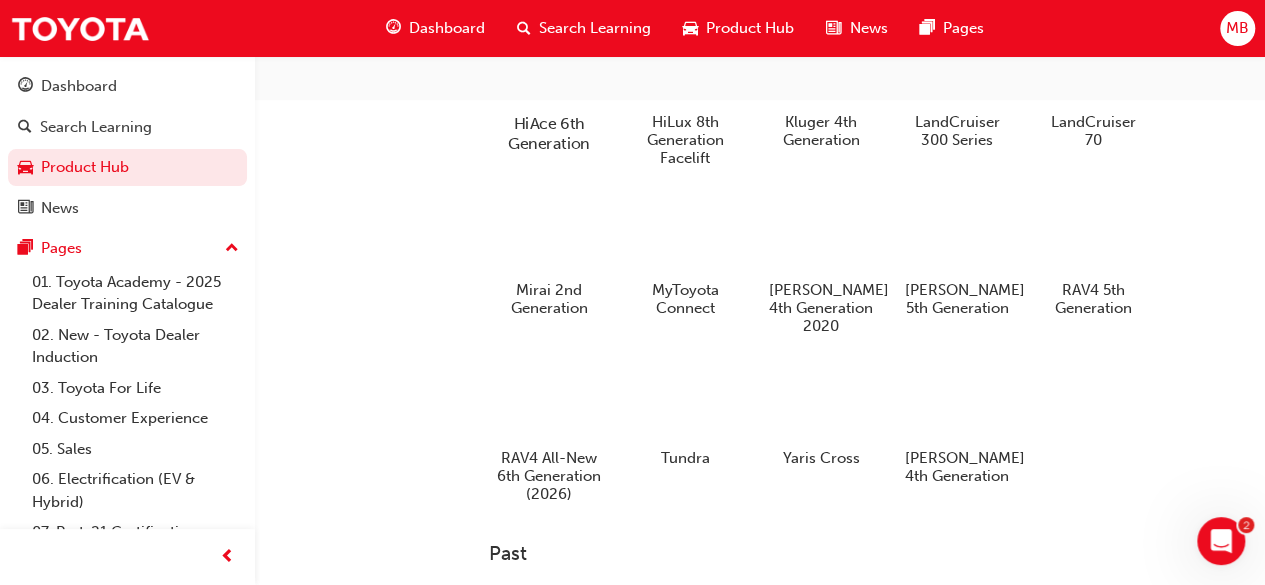 scroll, scrollTop: 585, scrollLeft: 0, axis: vertical 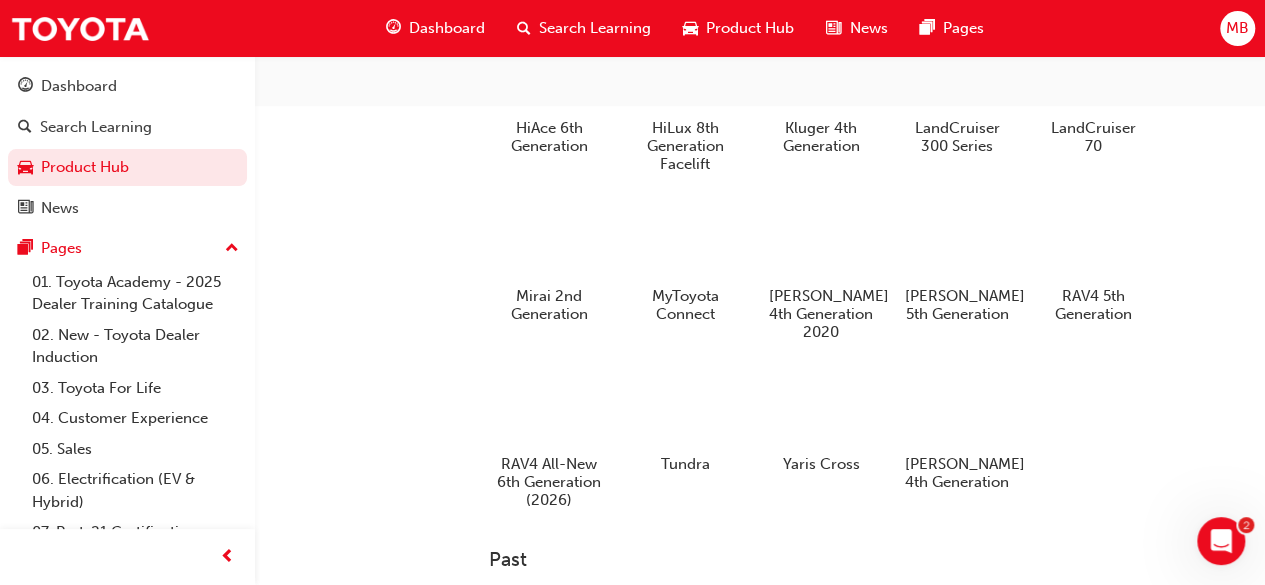 click on "Dashboard" at bounding box center (447, 28) 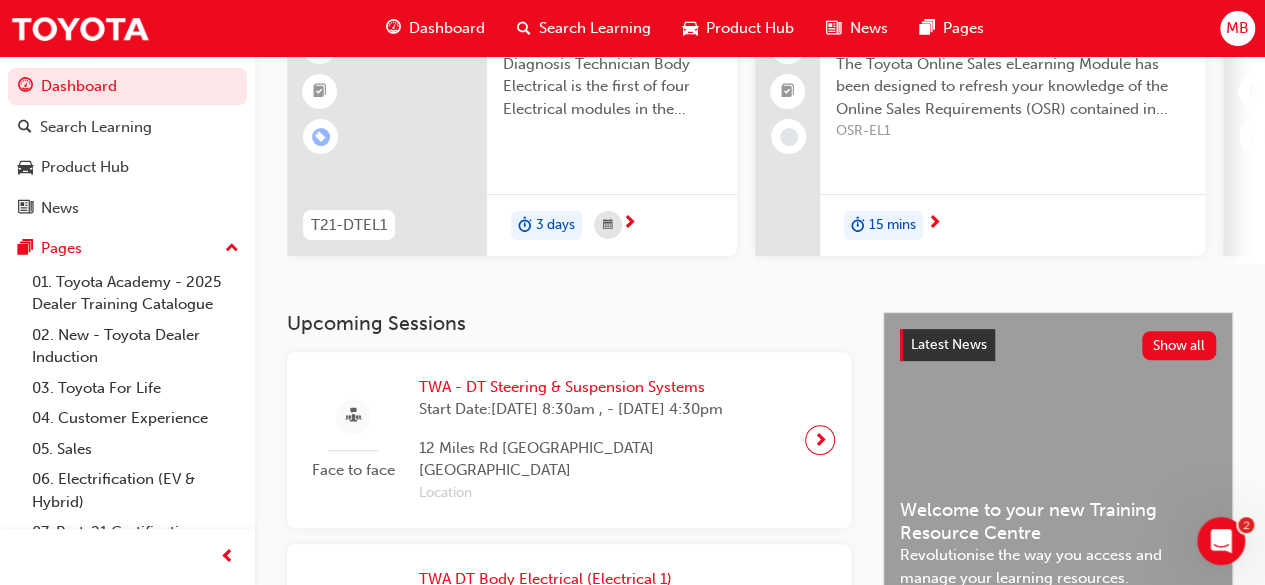 scroll, scrollTop: 0, scrollLeft: 0, axis: both 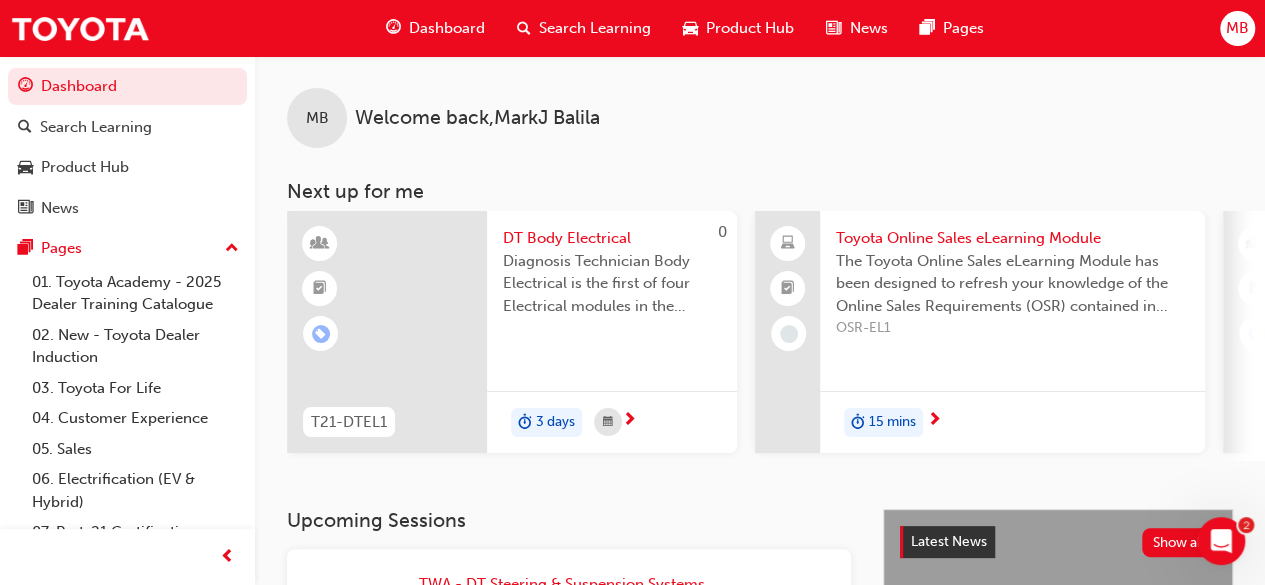 click on "MB" at bounding box center [1237, 28] 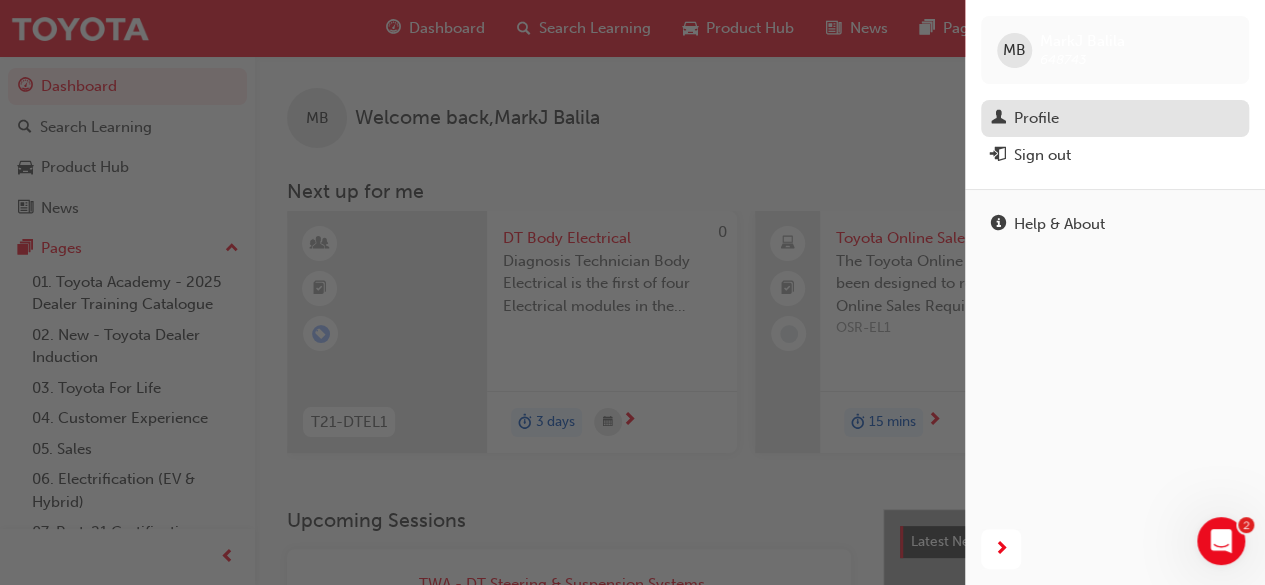 click on "Profile" at bounding box center [1036, 118] 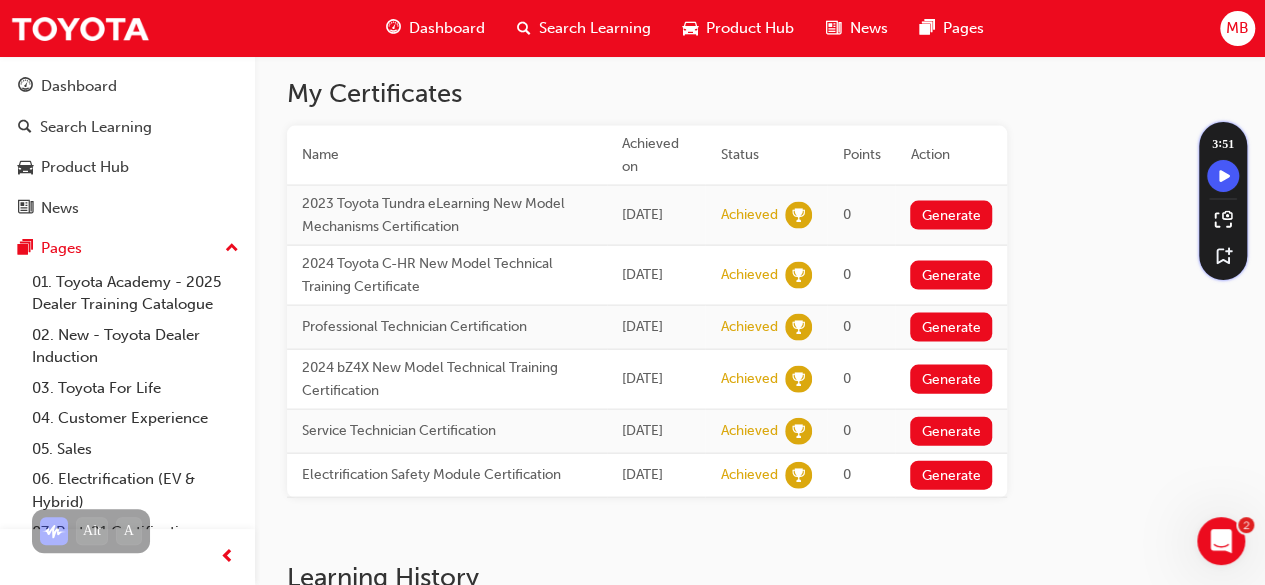 scroll, scrollTop: 1982, scrollLeft: 0, axis: vertical 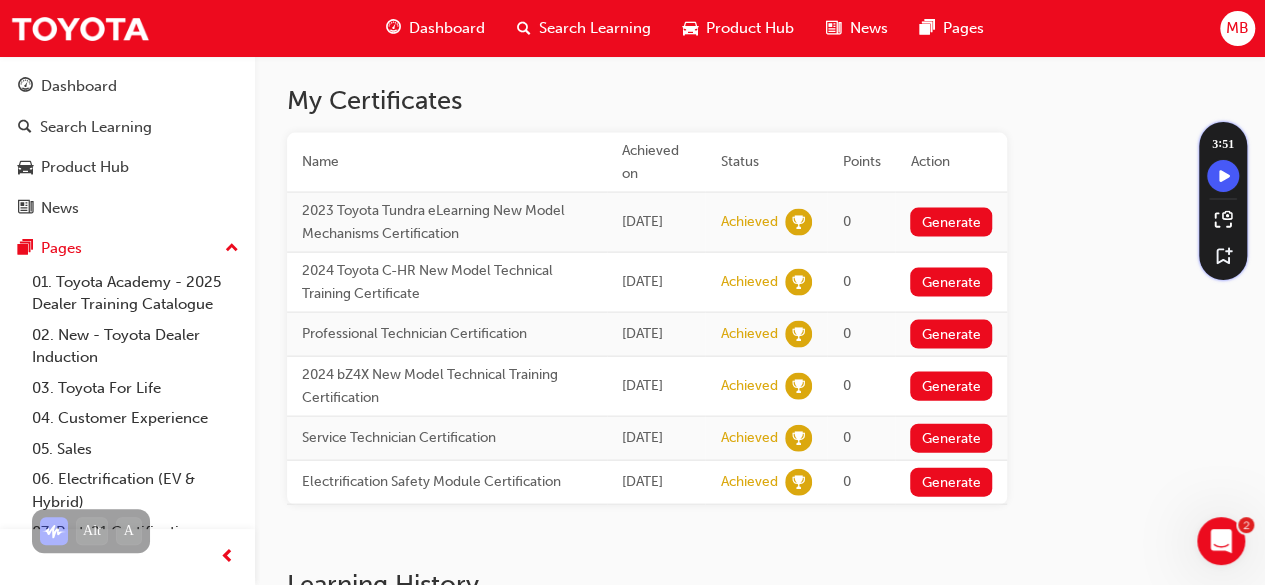 click on "Search Learning" at bounding box center [584, 28] 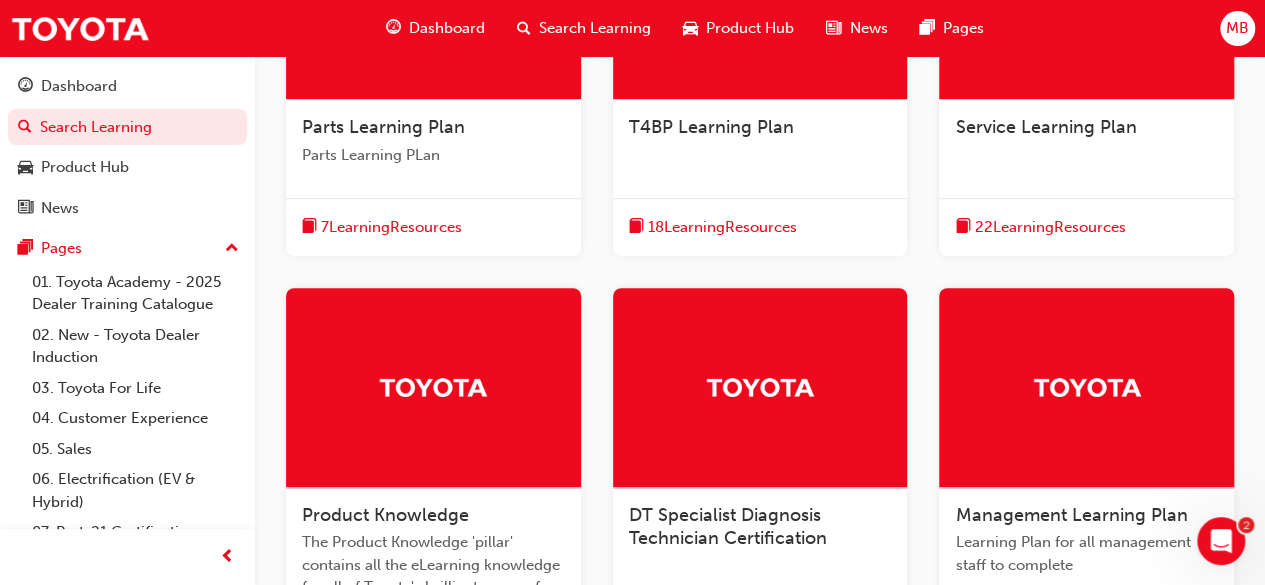 scroll, scrollTop: 323, scrollLeft: 0, axis: vertical 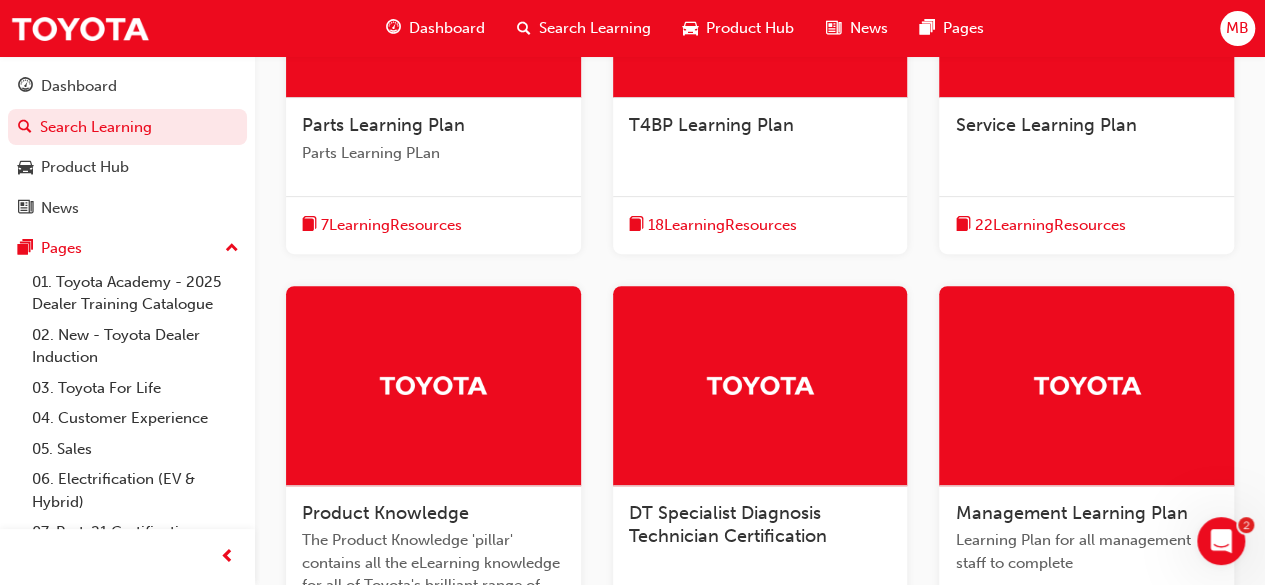 click on "Dashboard" at bounding box center [447, 28] 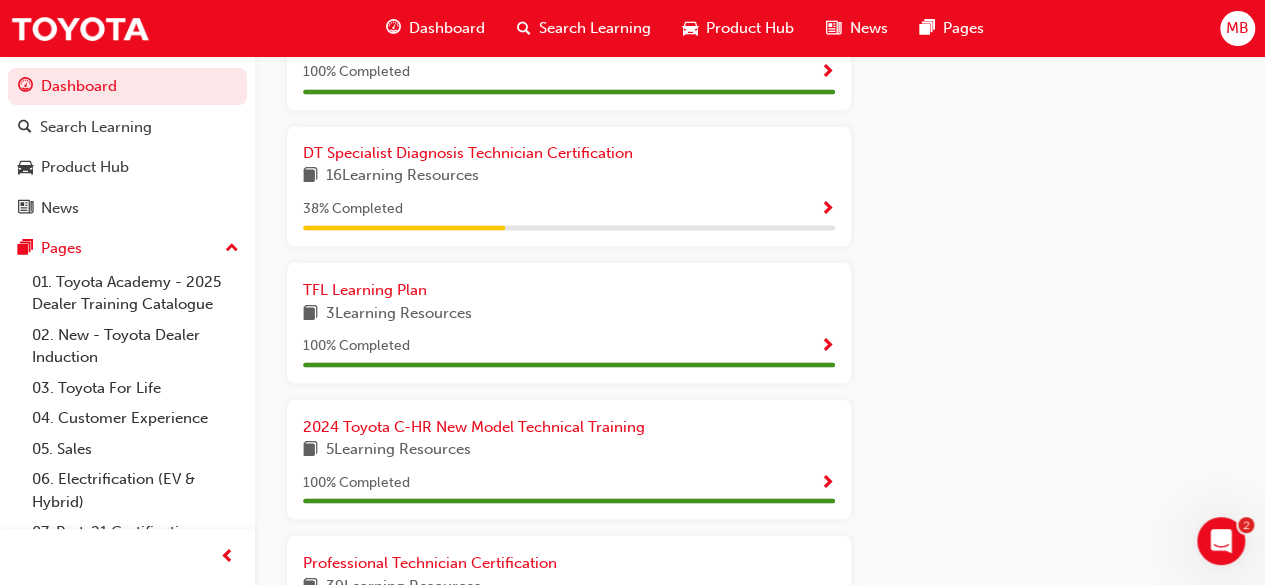 scroll, scrollTop: 1655, scrollLeft: 0, axis: vertical 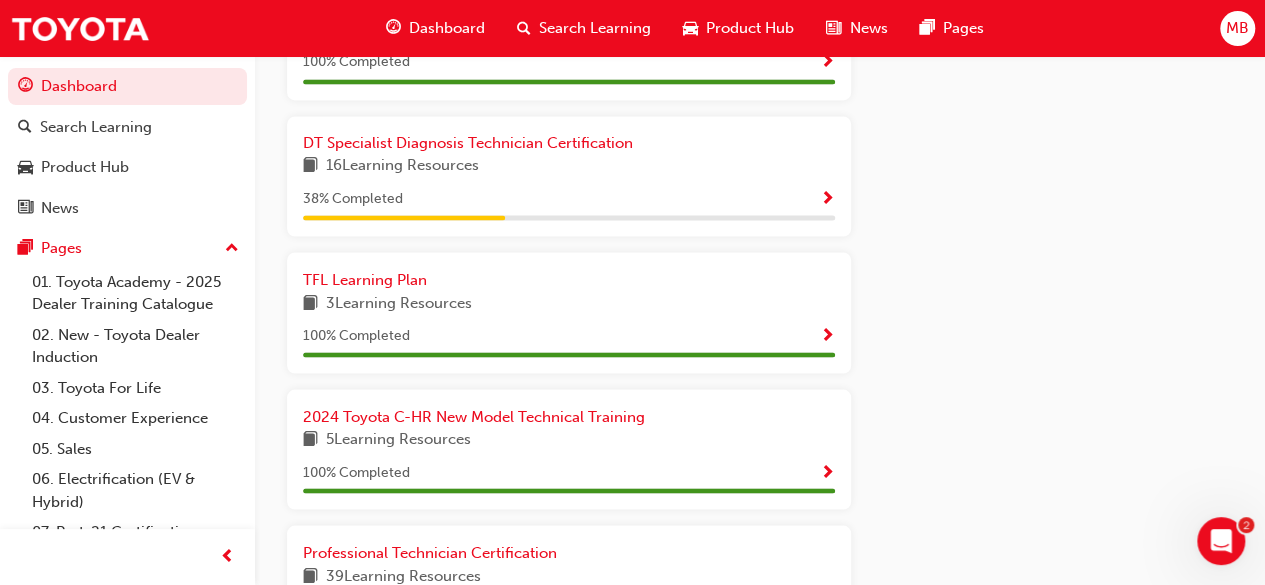 click on "Product Hub" at bounding box center (750, 28) 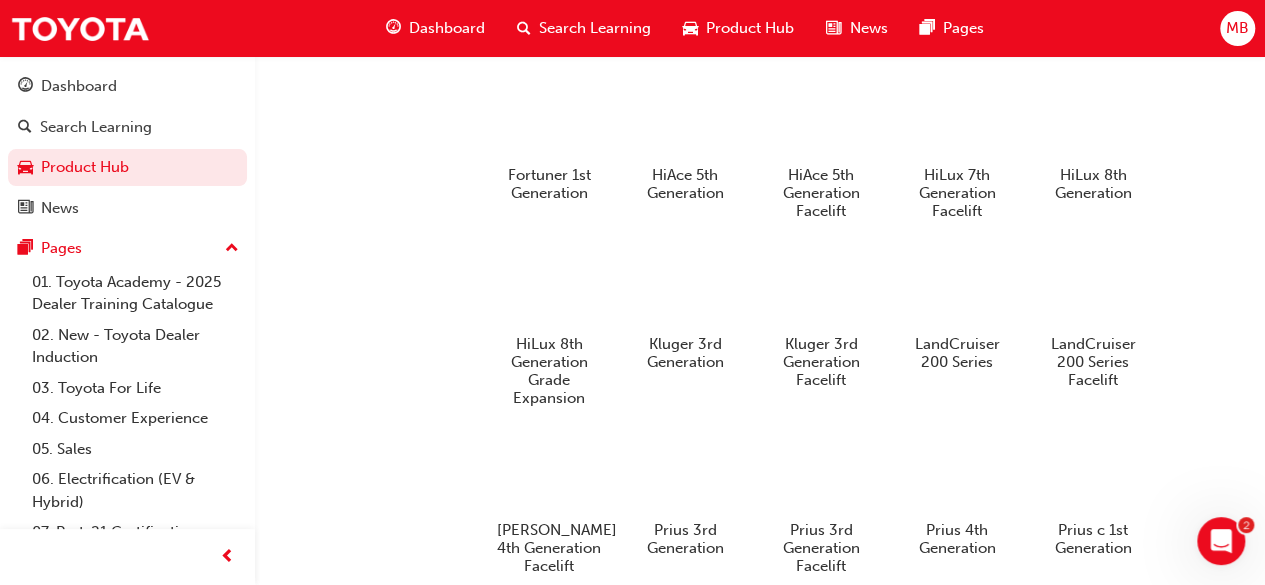 click on "Dashboard" at bounding box center [447, 28] 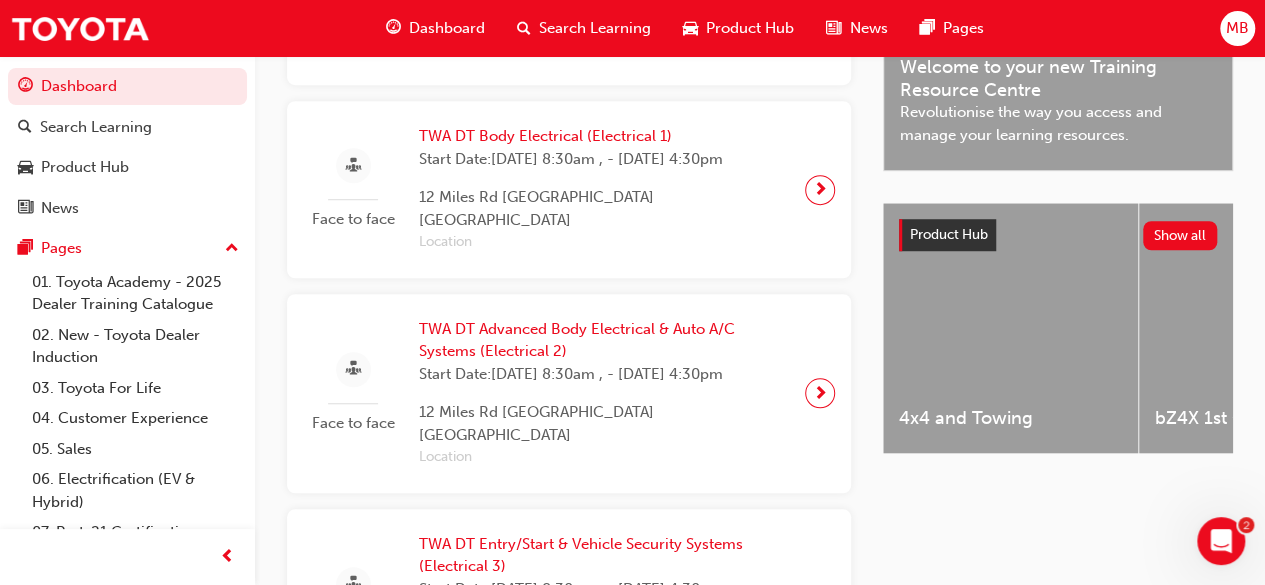scroll, scrollTop: 0, scrollLeft: 0, axis: both 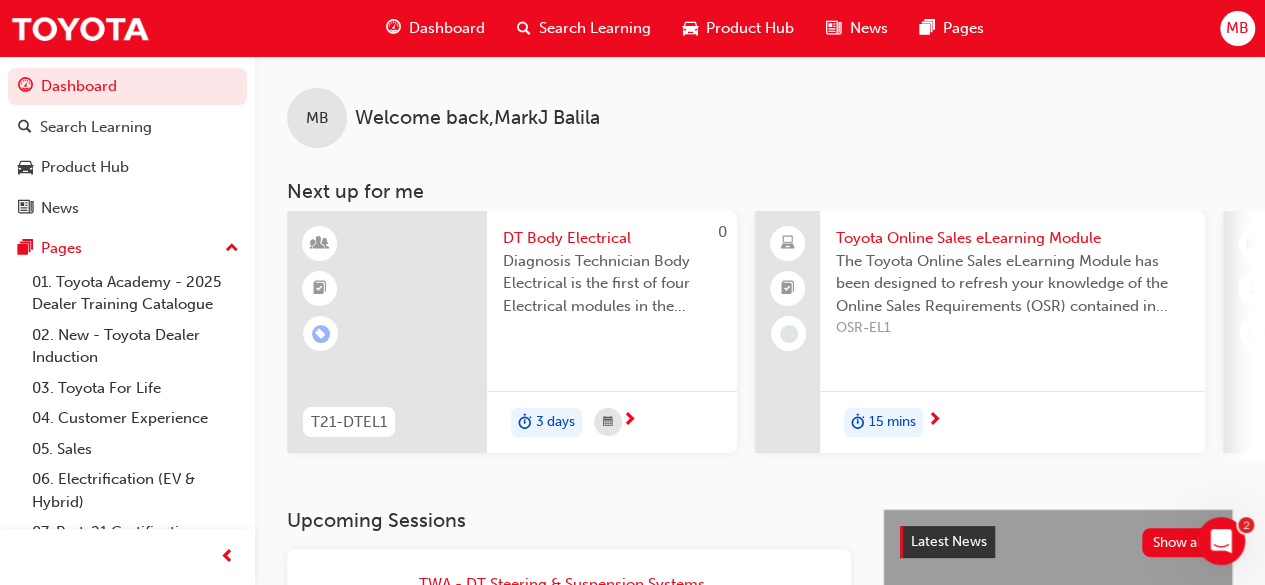 click on "Dashboard" at bounding box center [447, 28] 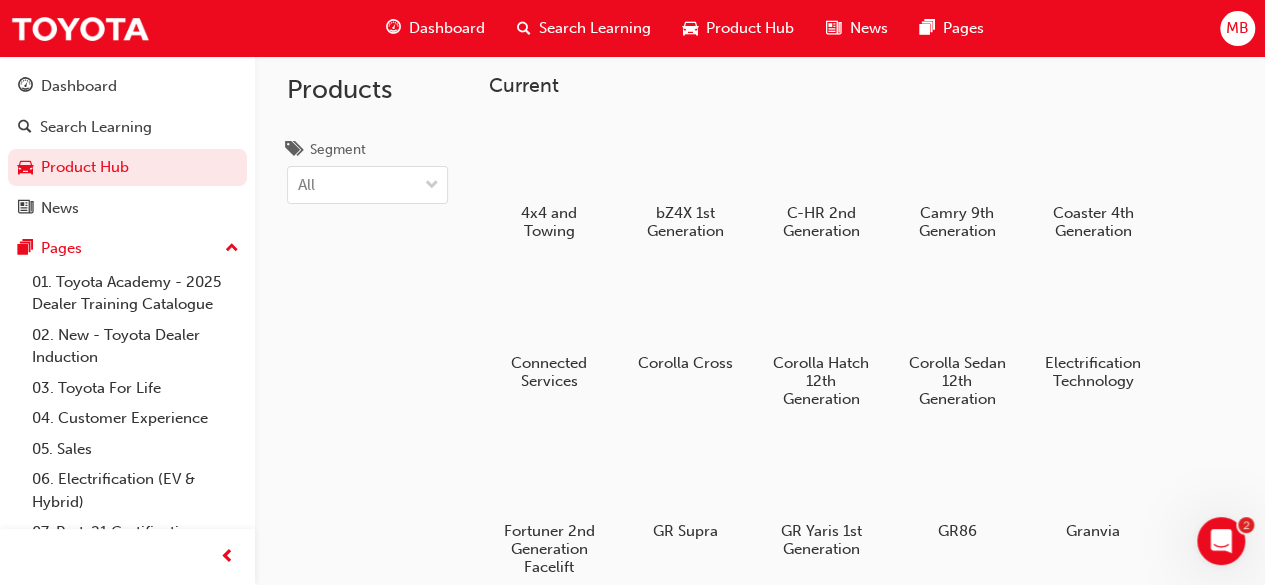 scroll, scrollTop: 0, scrollLeft: 0, axis: both 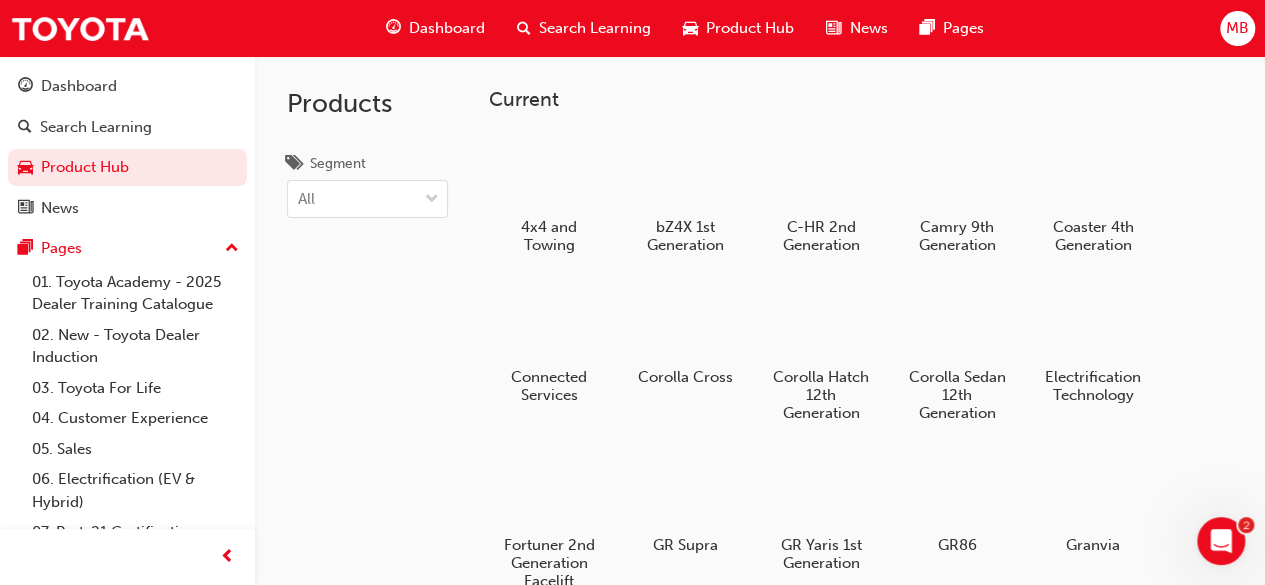 click on "Dashboard" at bounding box center (447, 28) 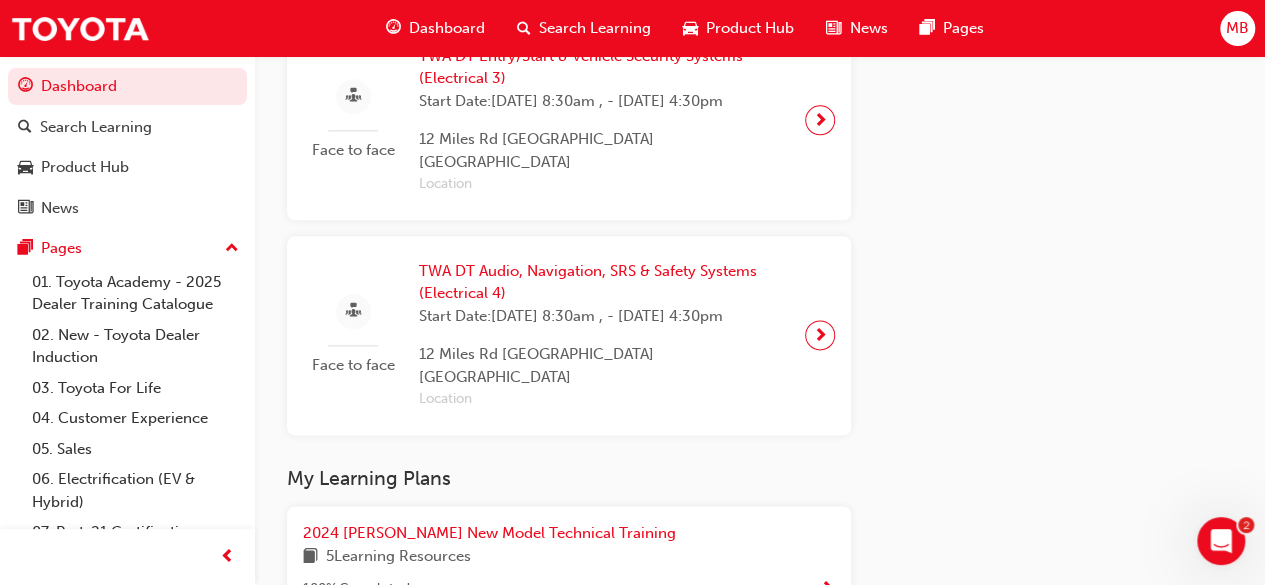 scroll, scrollTop: 1072, scrollLeft: 0, axis: vertical 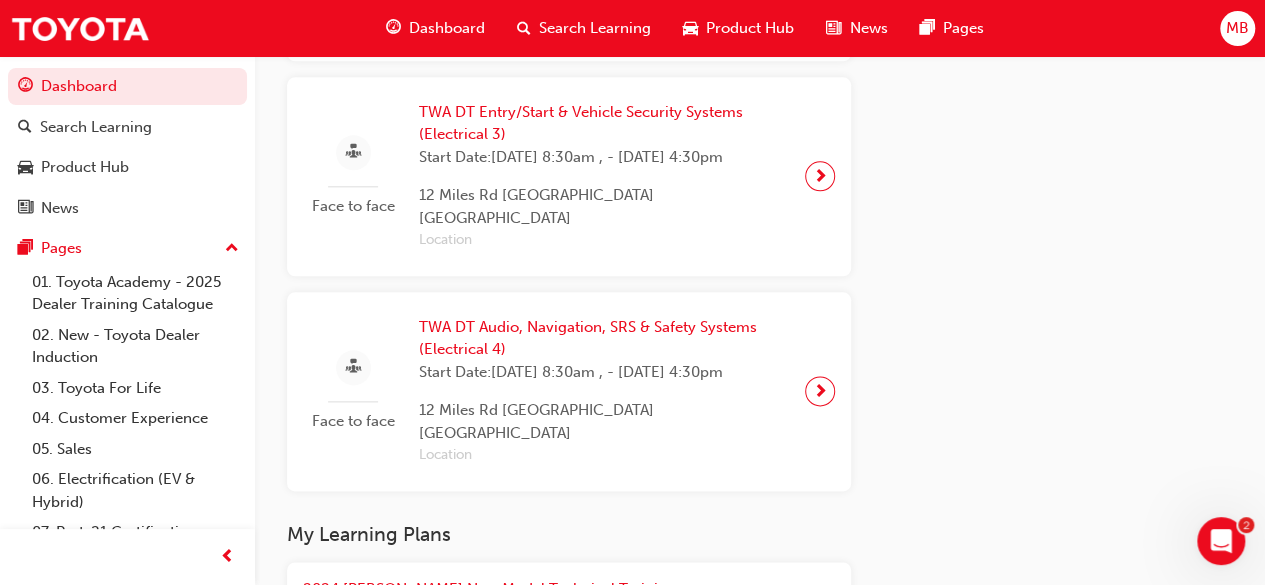 click on "Dashboard" at bounding box center [447, 28] 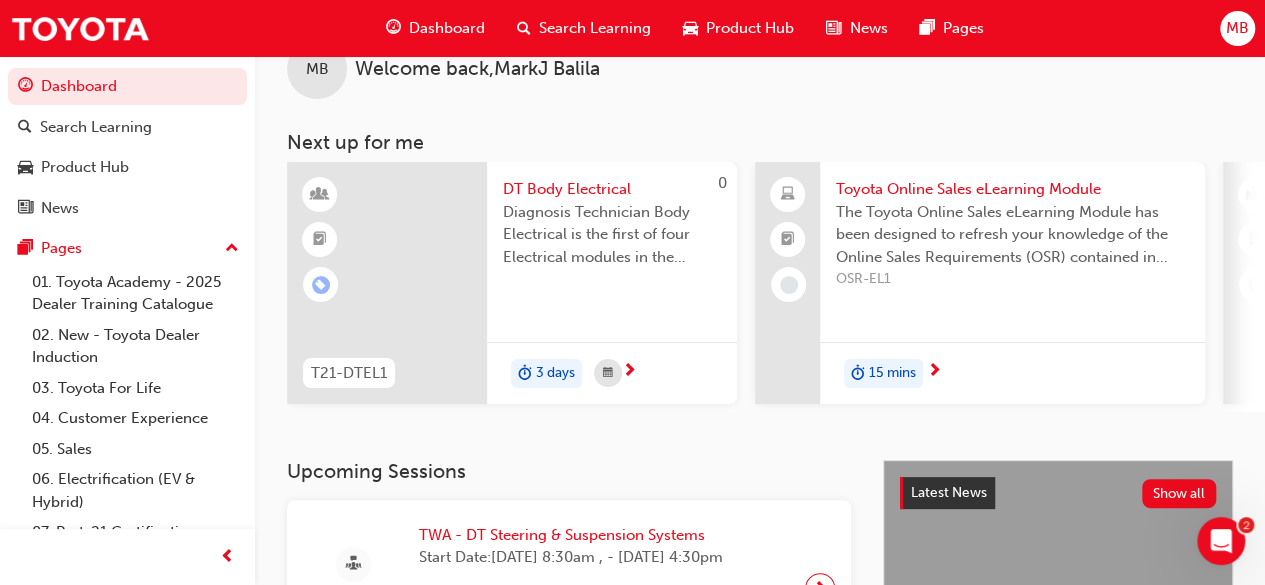 scroll, scrollTop: 0, scrollLeft: 0, axis: both 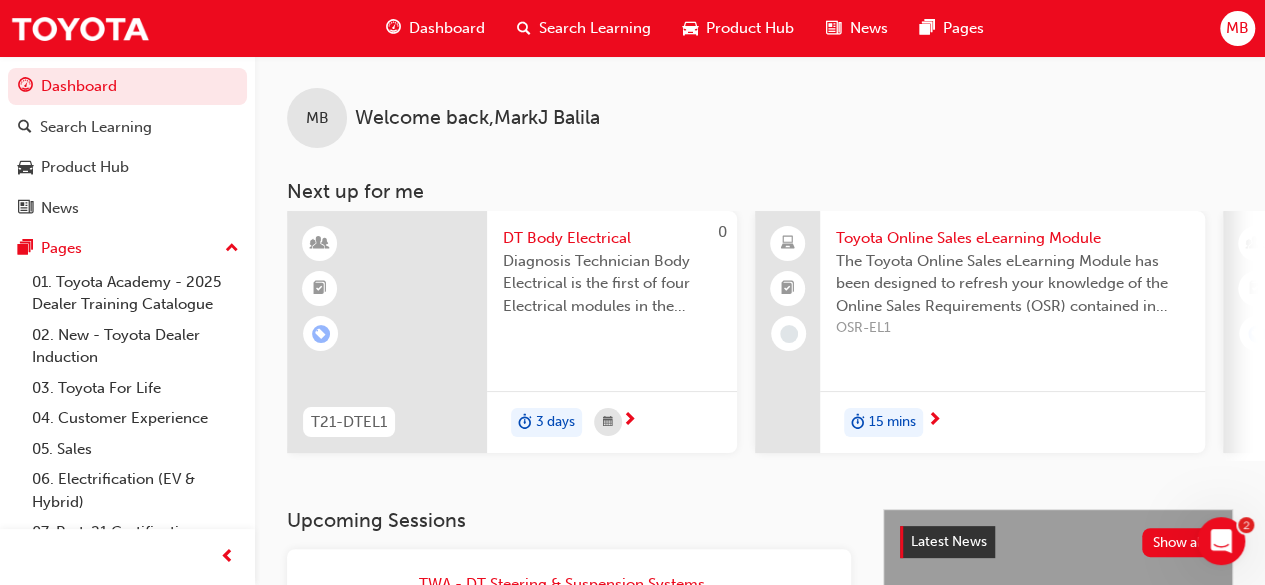 click on "Dashboard" at bounding box center (447, 28) 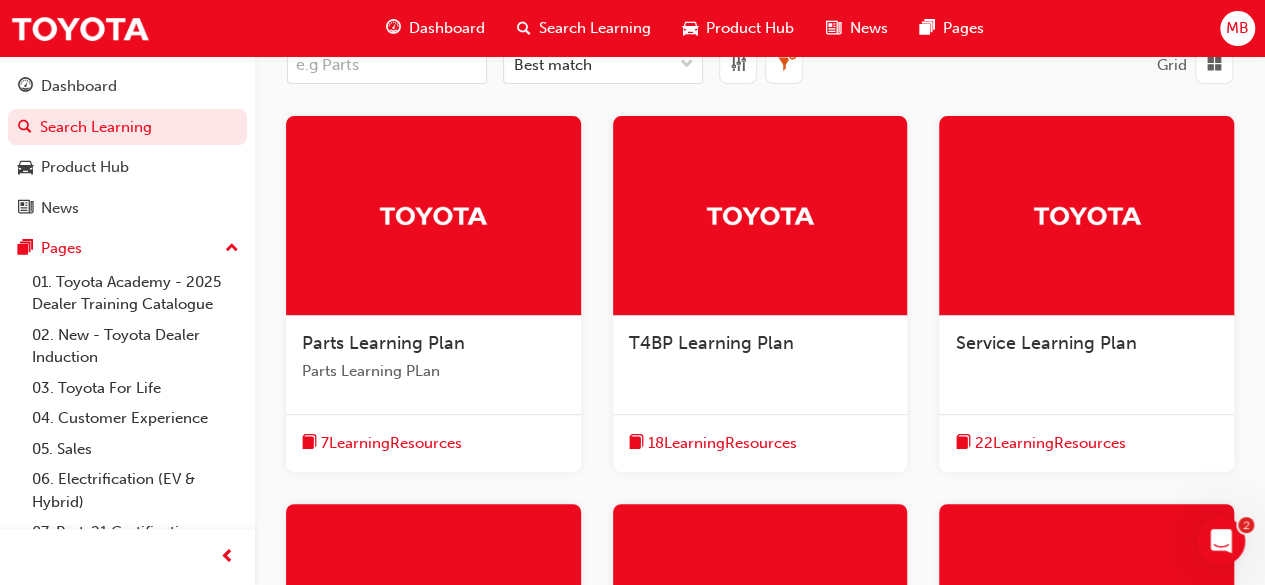scroll, scrollTop: 100, scrollLeft: 0, axis: vertical 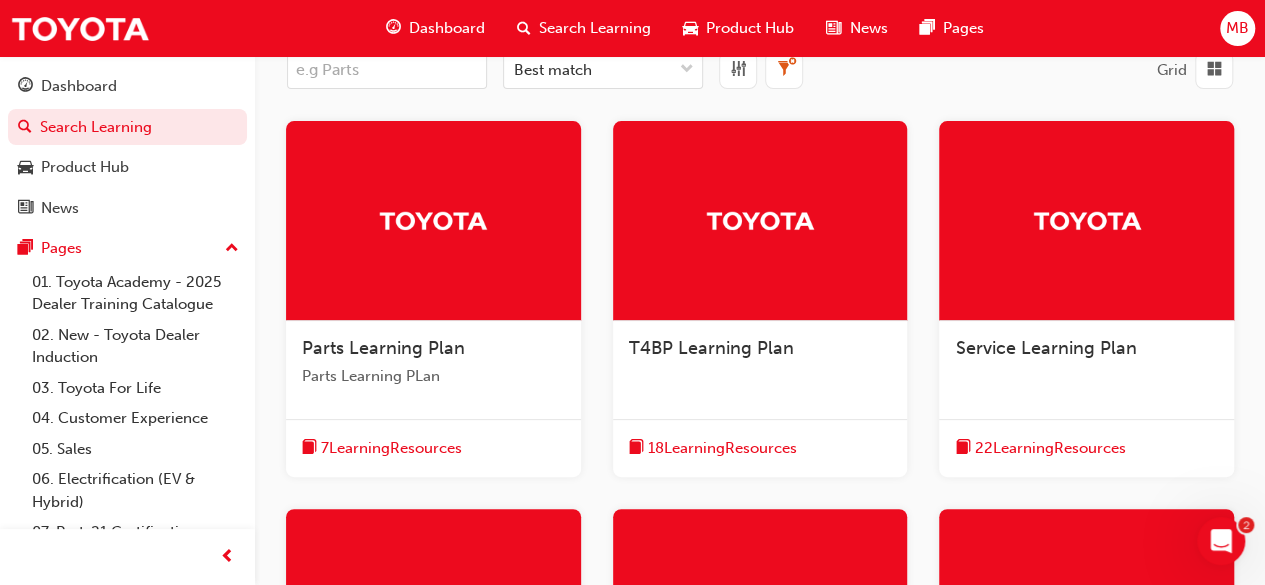 click on "Service Learning Plan" at bounding box center (1086, 359) 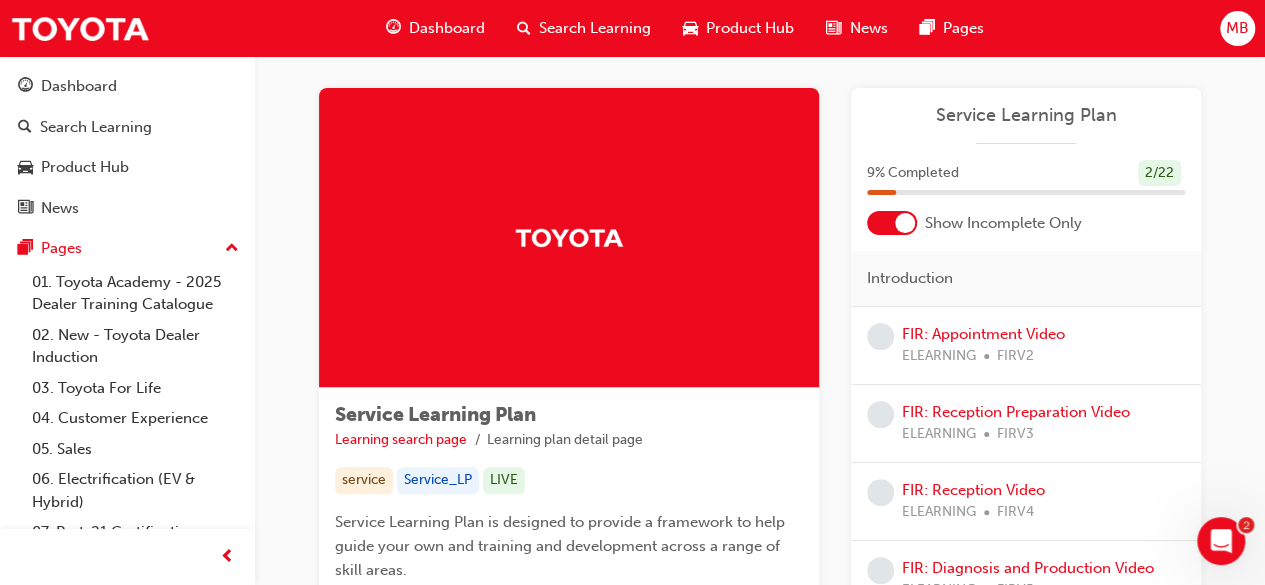 scroll, scrollTop: 0, scrollLeft: 0, axis: both 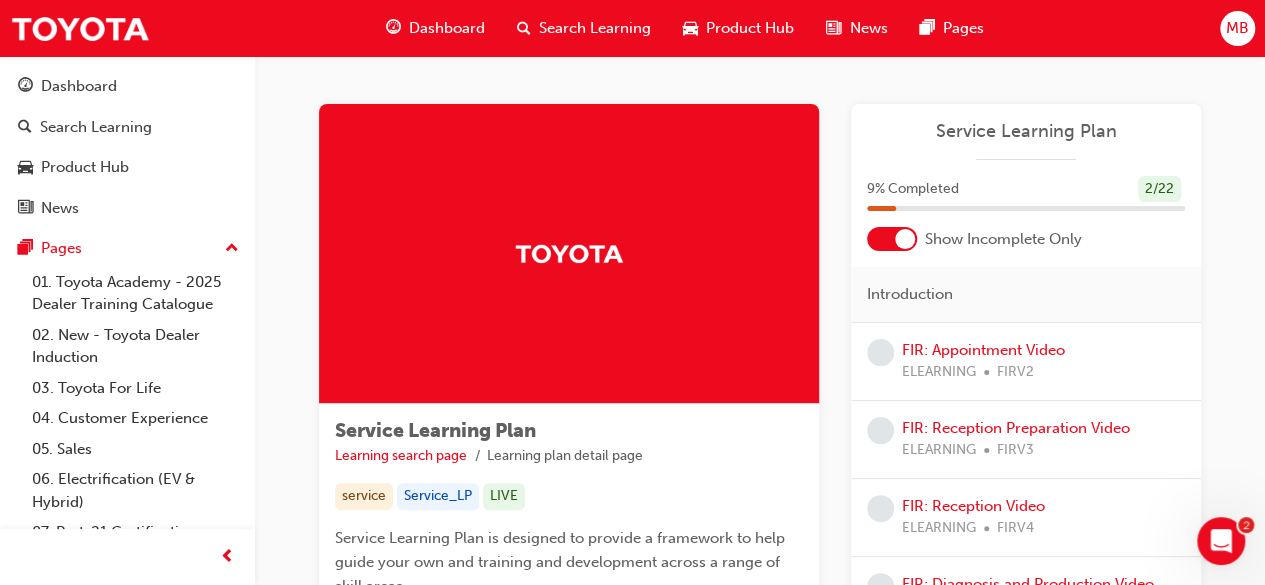 click on "Dashboard" at bounding box center (447, 28) 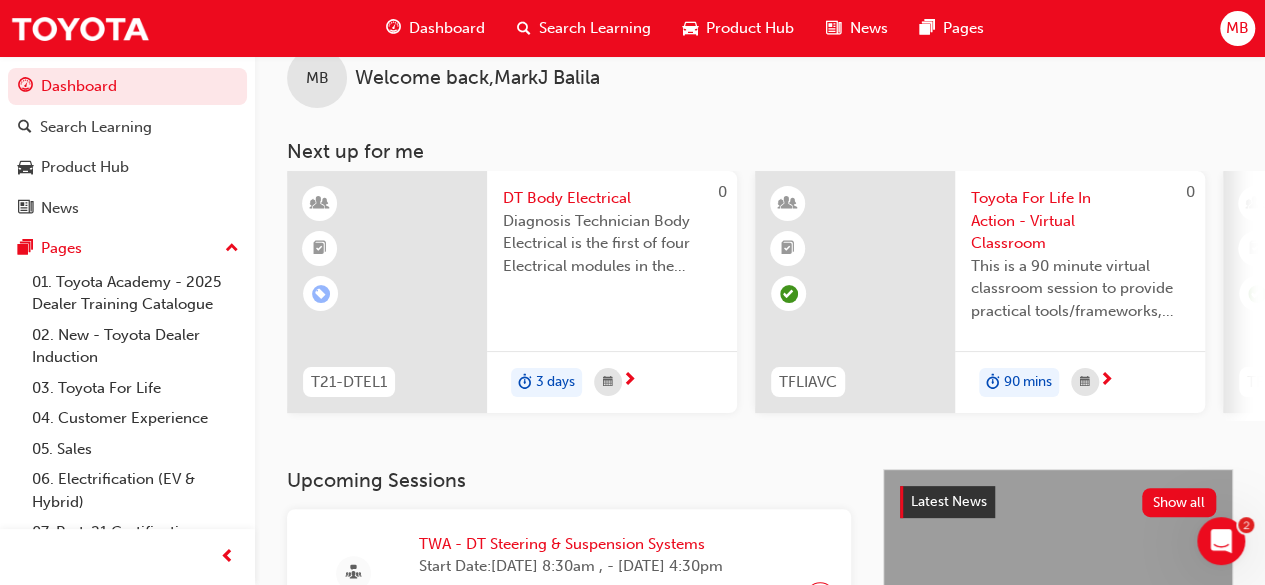 scroll, scrollTop: 0, scrollLeft: 0, axis: both 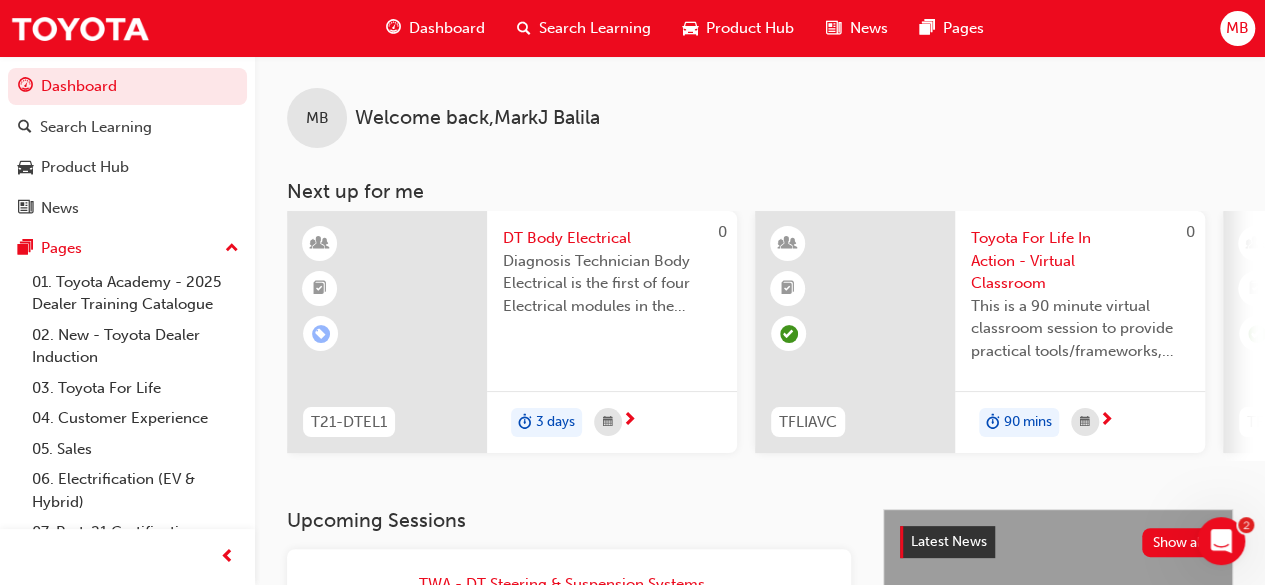 click on "Dashboard" at bounding box center [447, 28] 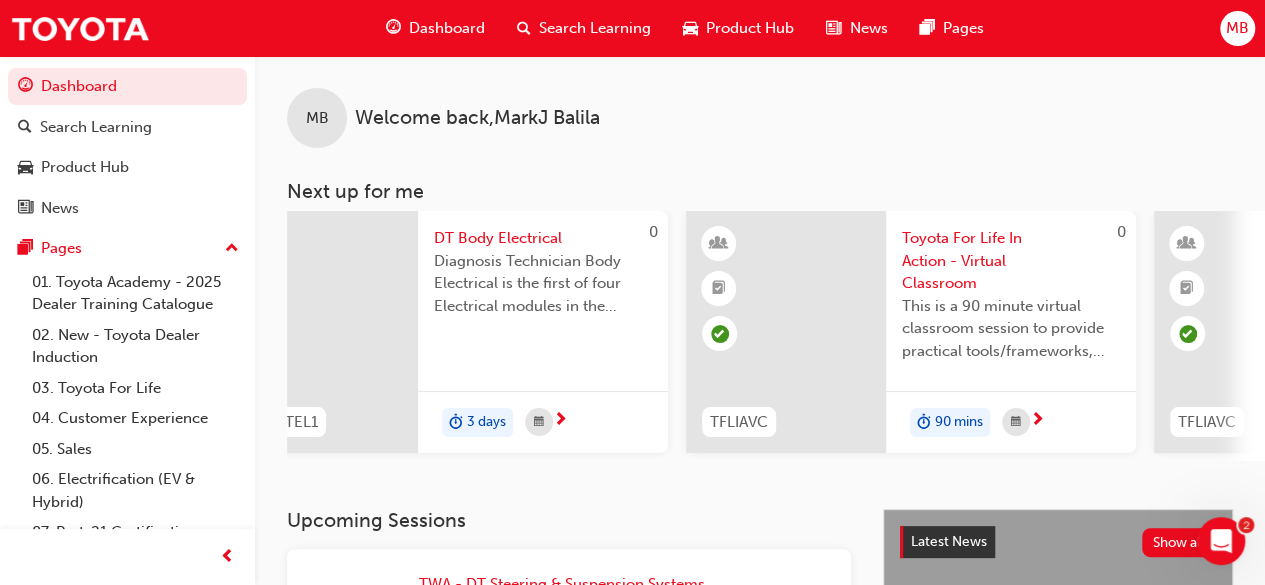 scroll, scrollTop: 0, scrollLeft: 80, axis: horizontal 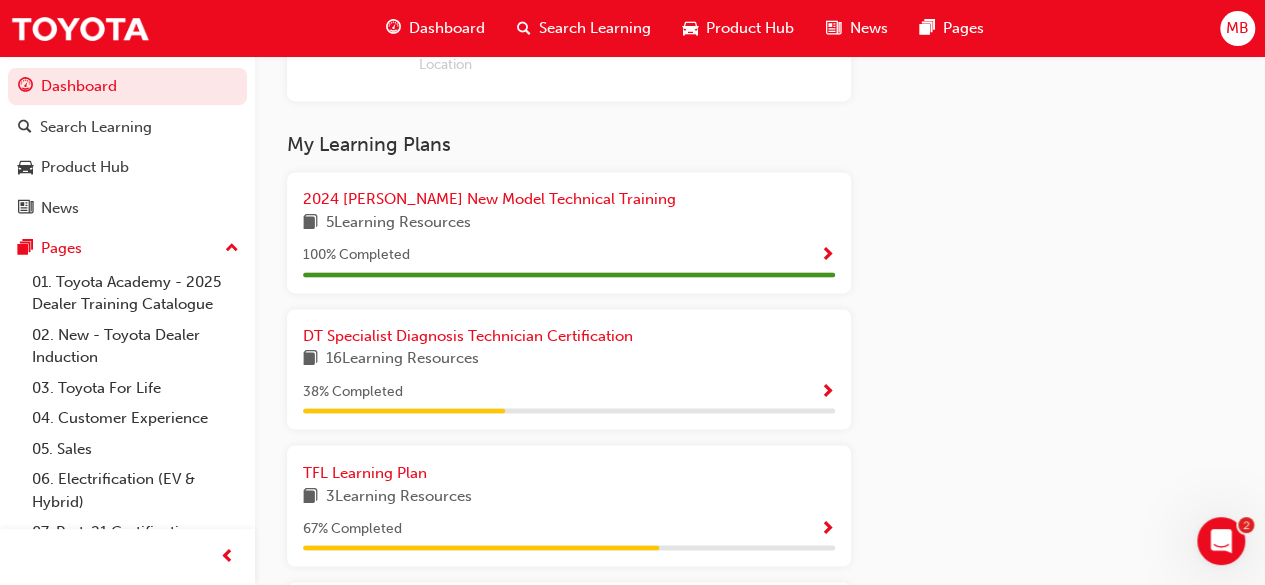 click on "Product Hub" at bounding box center [750, 28] 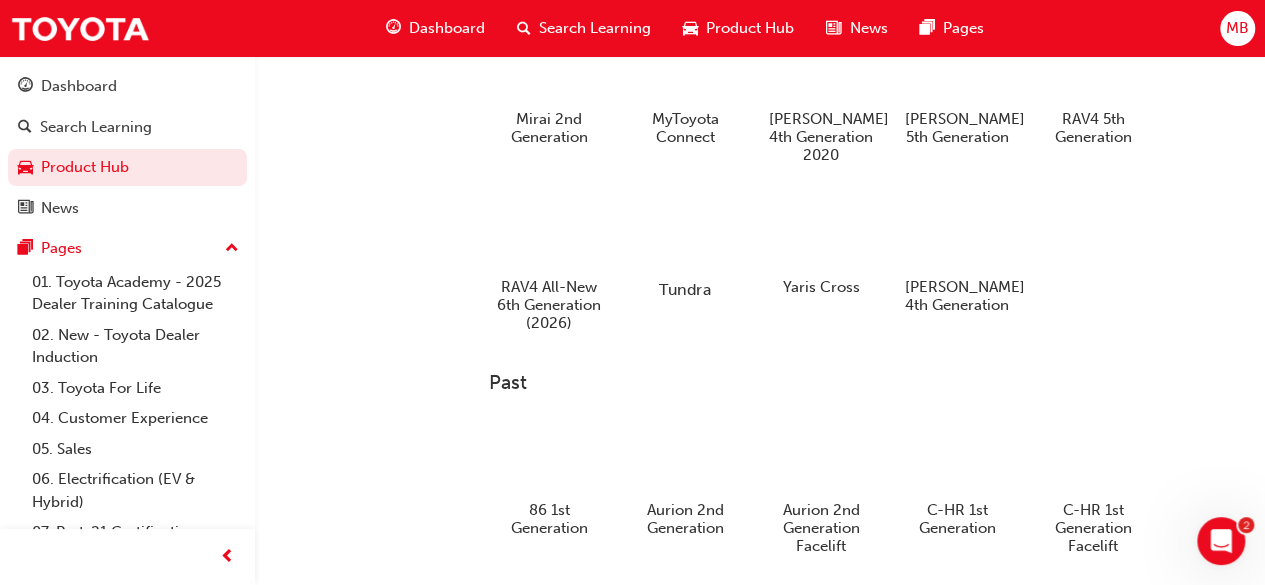 scroll, scrollTop: 722, scrollLeft: 0, axis: vertical 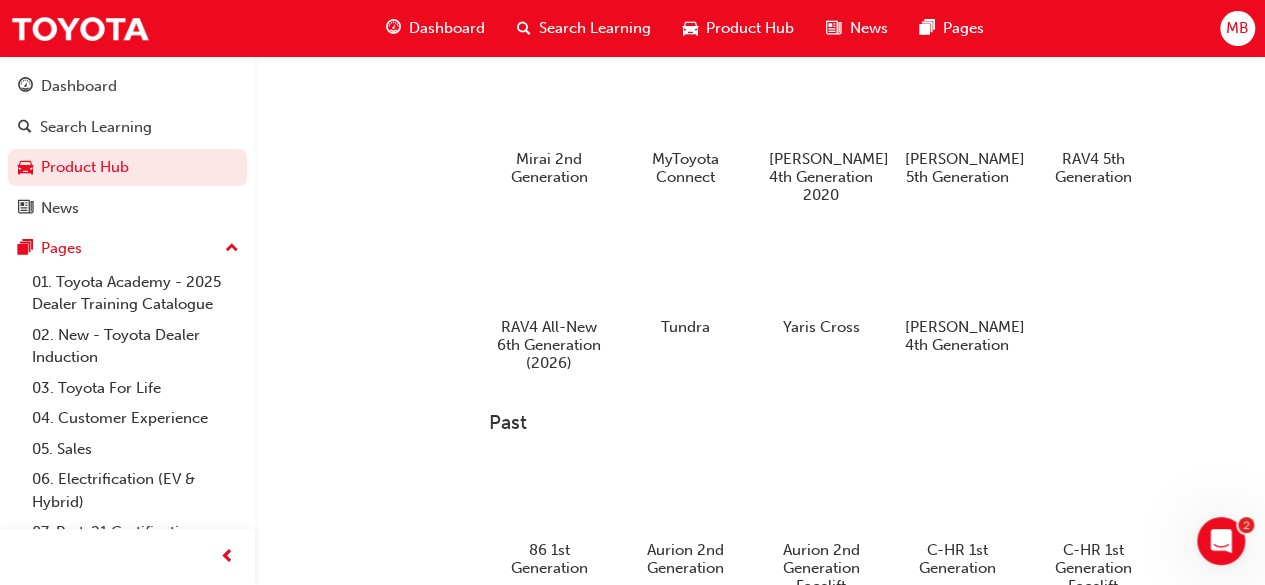 click on "Product Hub" at bounding box center [738, 28] 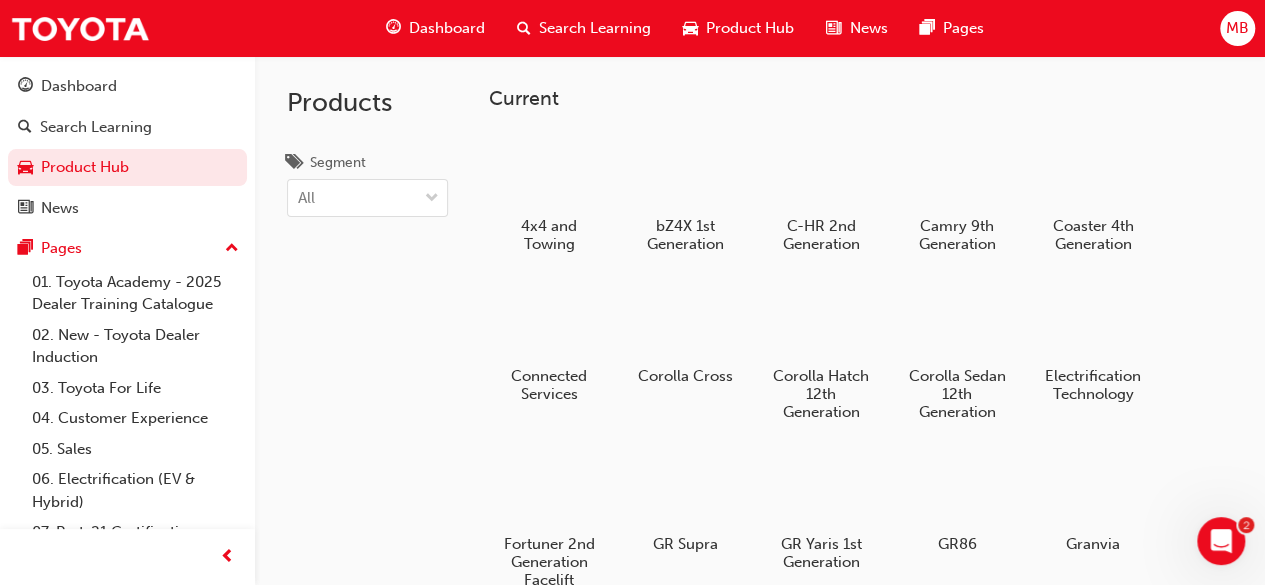 scroll, scrollTop: 0, scrollLeft: 0, axis: both 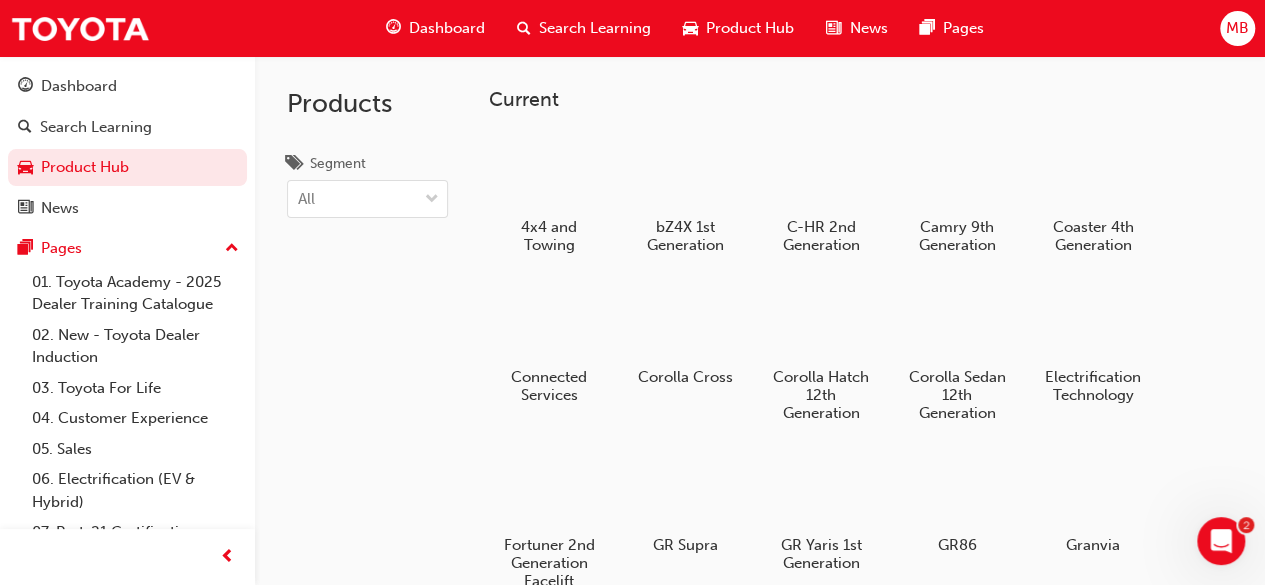 click on "Dashboard" at bounding box center (447, 28) 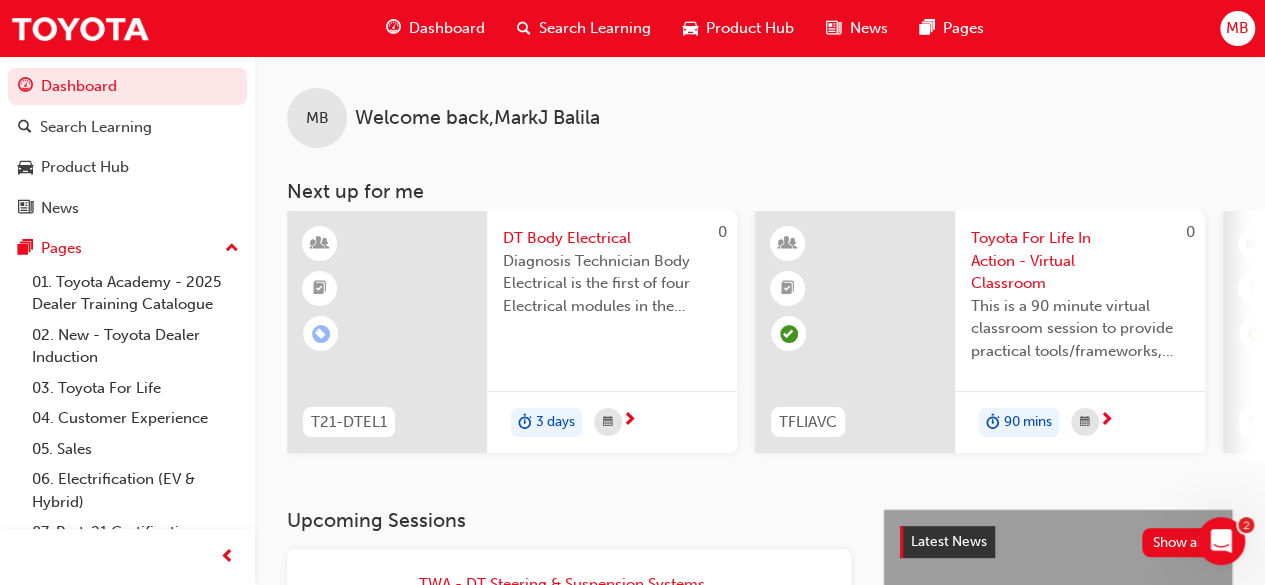 scroll, scrollTop: 653, scrollLeft: 0, axis: vertical 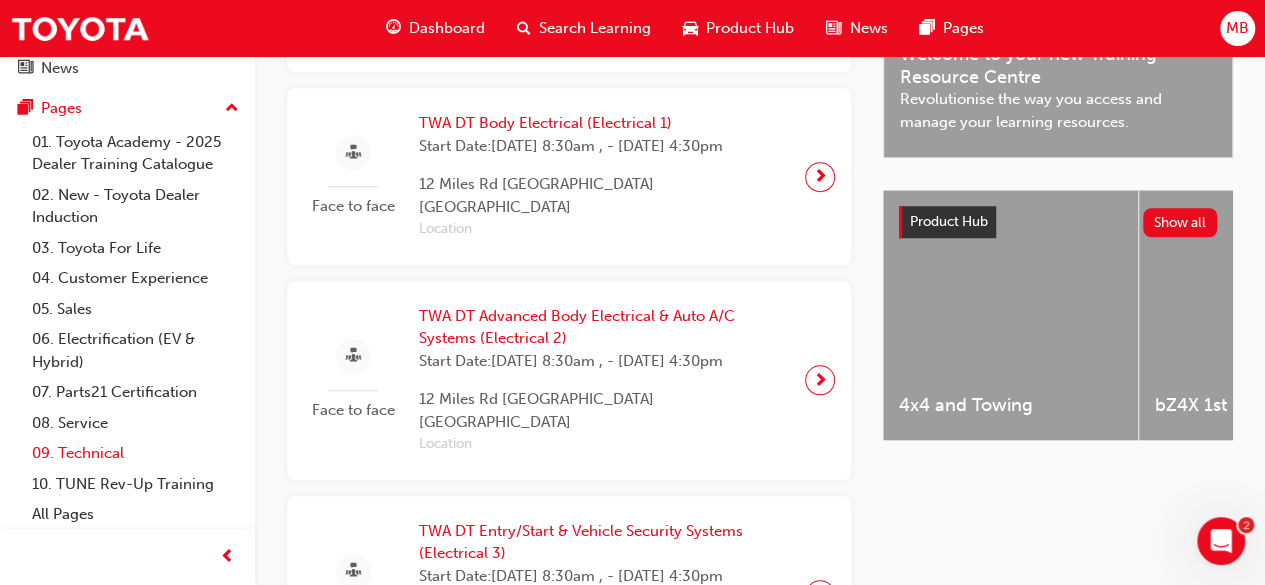 click on "09. Technical" at bounding box center [135, 453] 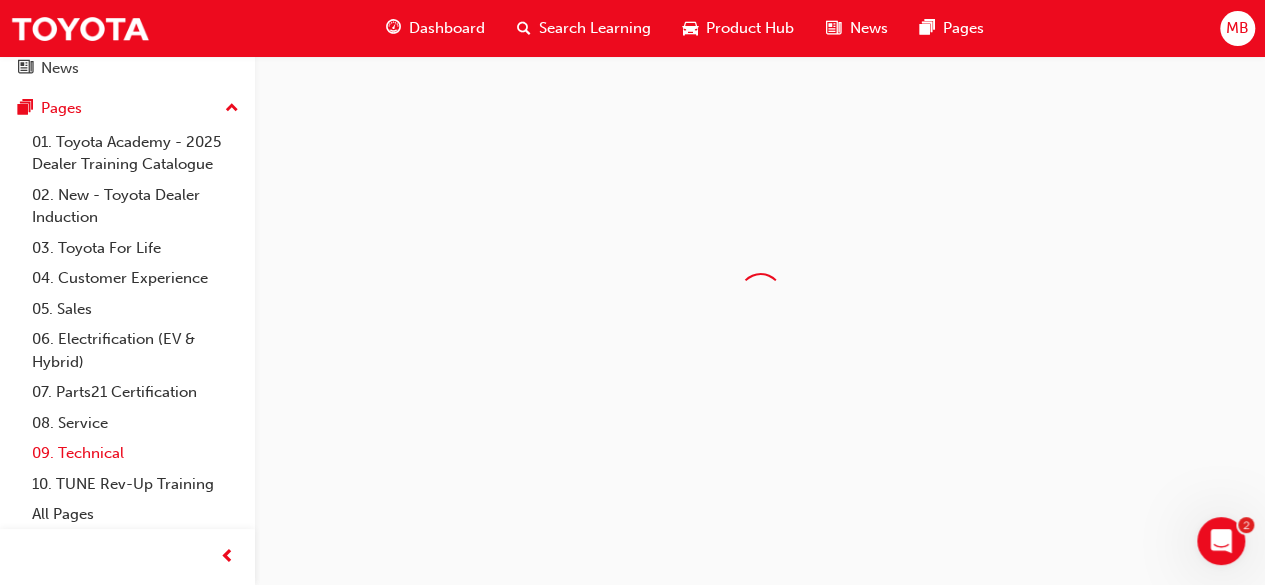 scroll, scrollTop: 0, scrollLeft: 0, axis: both 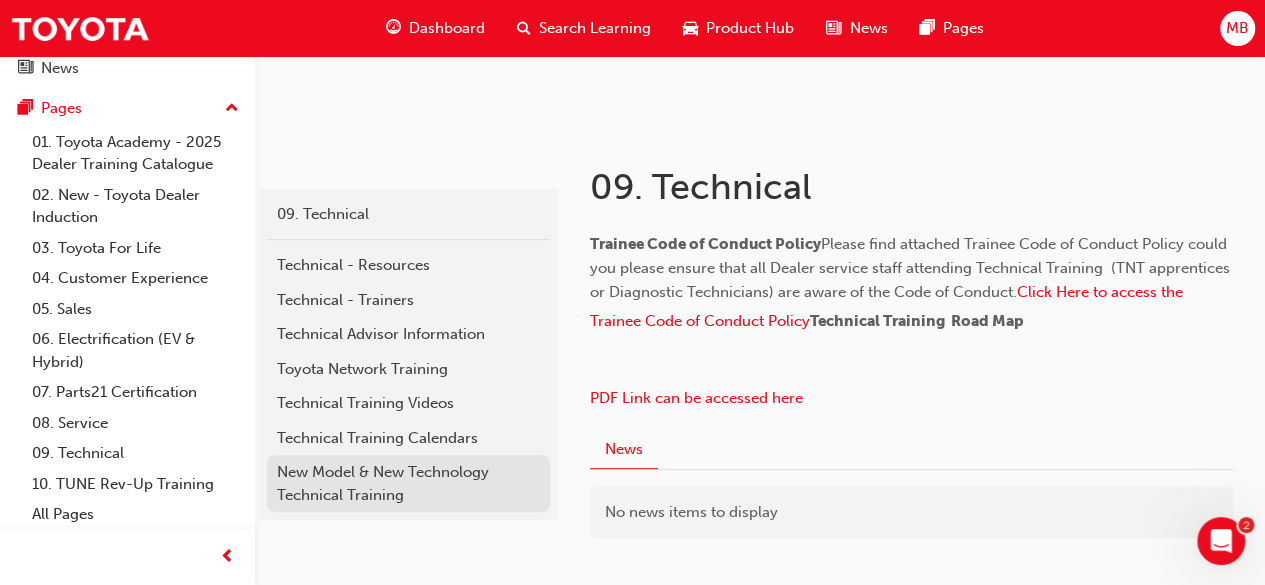 click on "New Model & New Technology Technical Training" at bounding box center [408, 483] 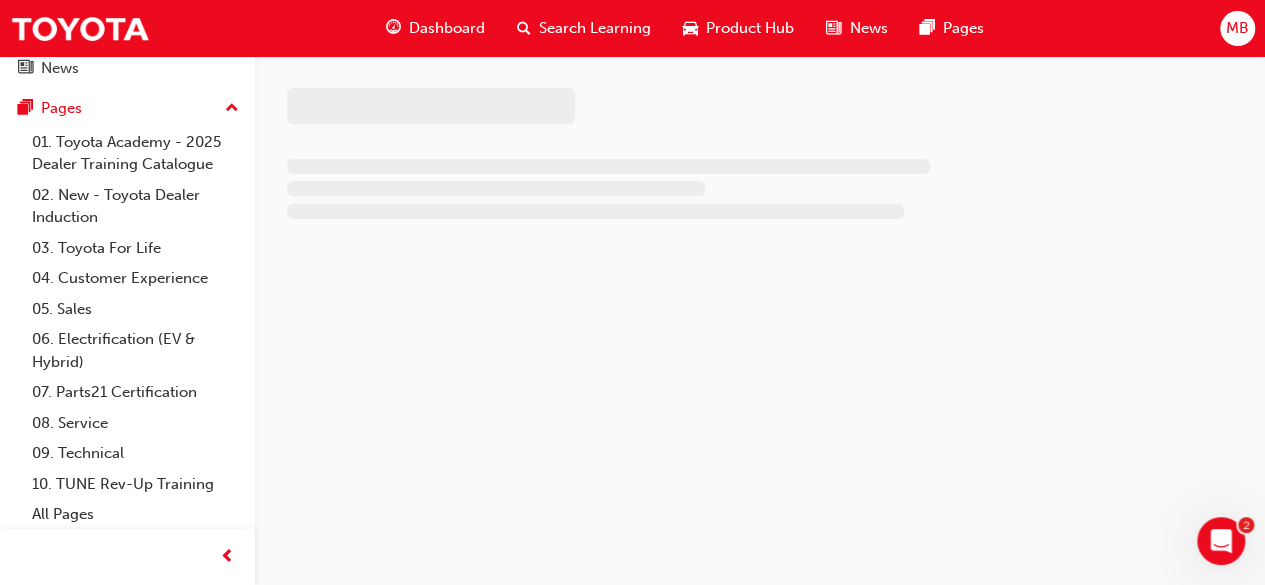 scroll, scrollTop: 0, scrollLeft: 0, axis: both 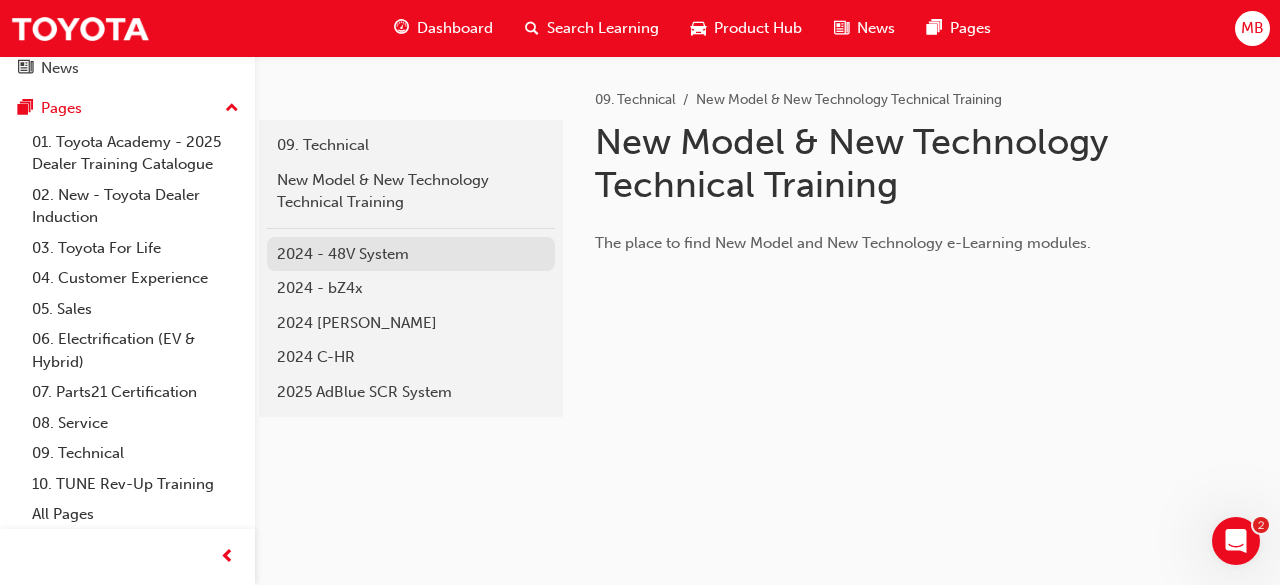 click on "2024 - 48V System" at bounding box center [411, 254] 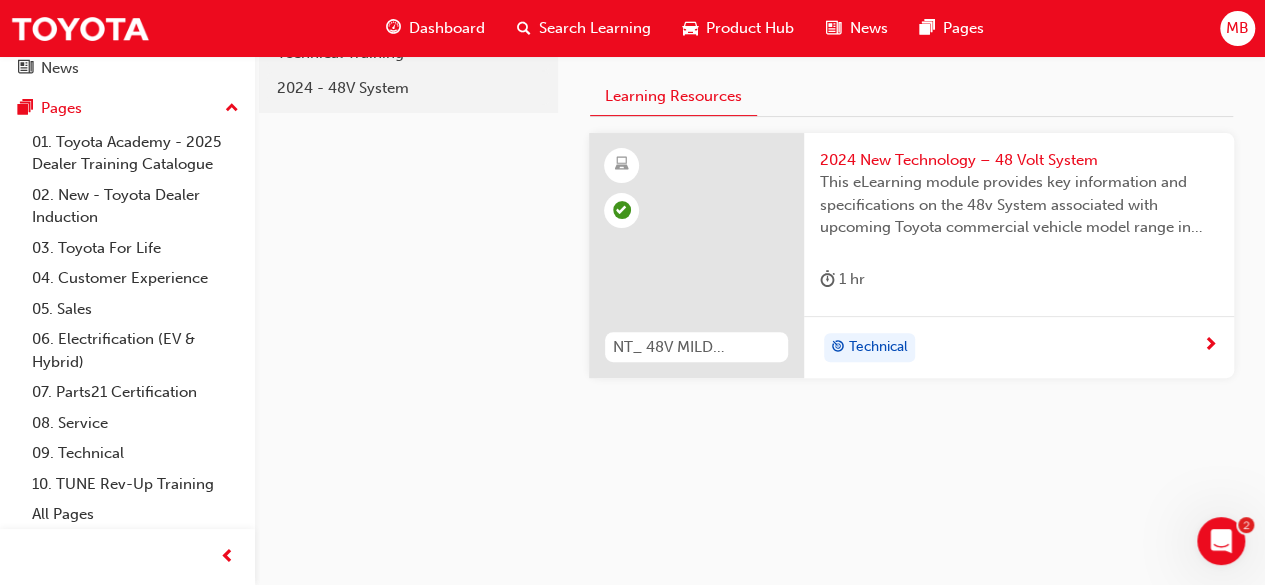 scroll, scrollTop: 0, scrollLeft: 0, axis: both 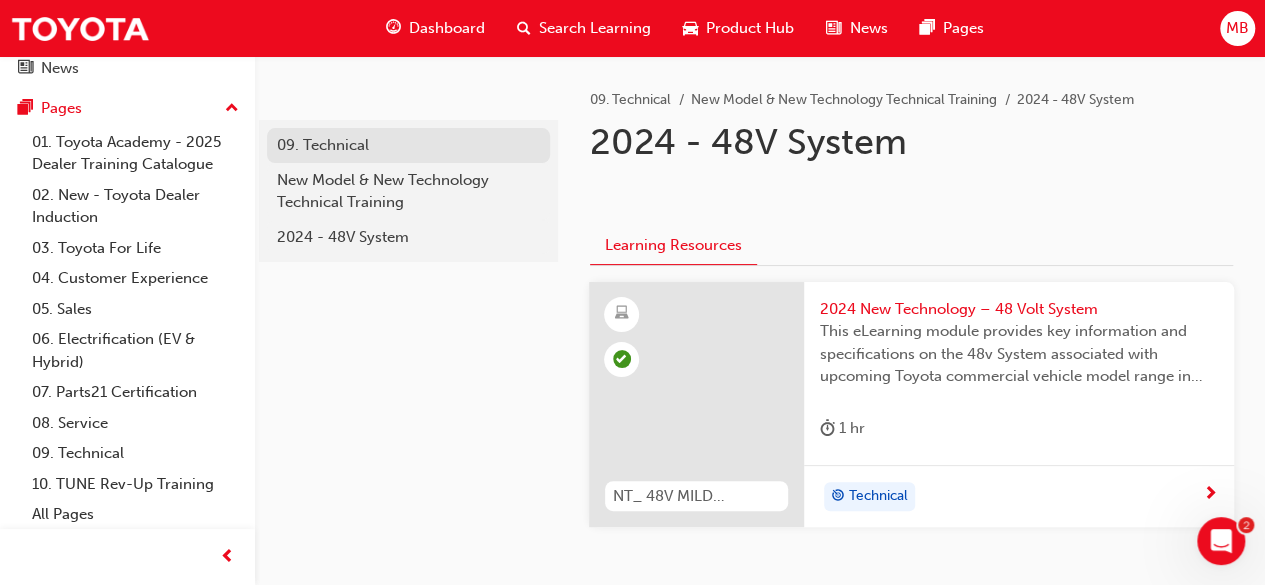 click on "09. Technical" at bounding box center (408, 145) 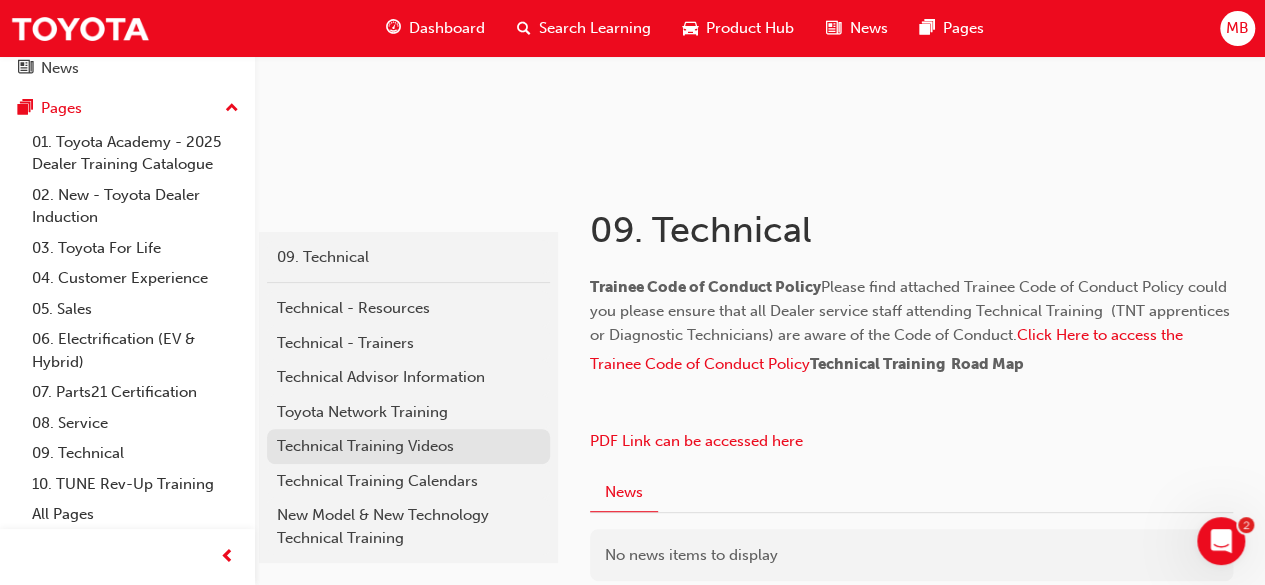 scroll, scrollTop: 319, scrollLeft: 0, axis: vertical 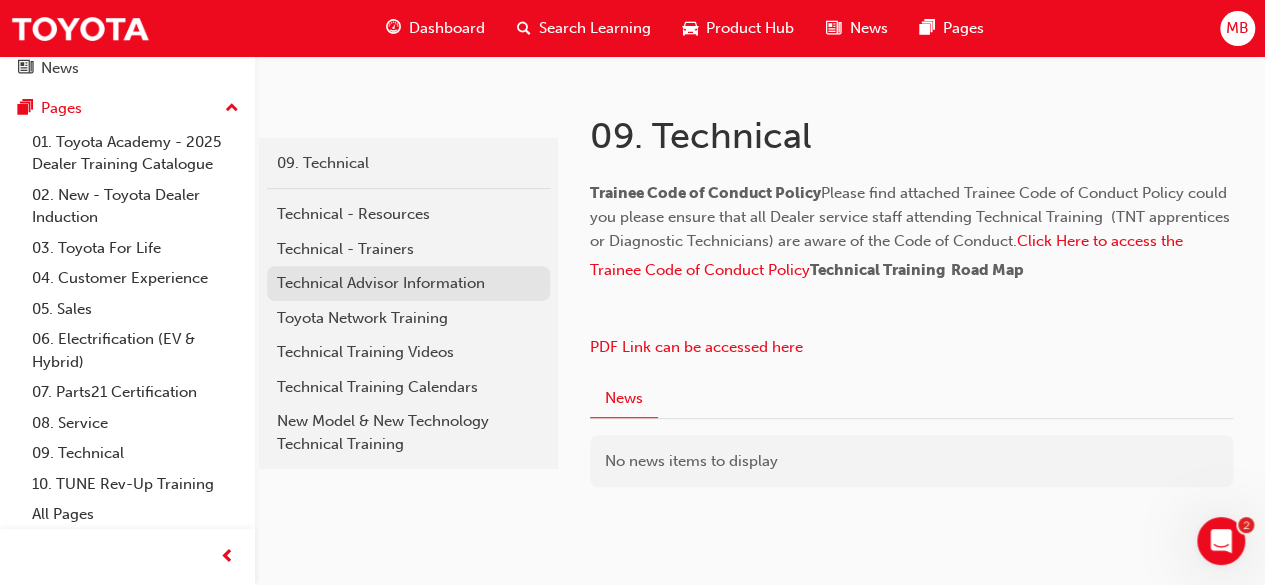 click on "Technical Advisor Information" at bounding box center (408, 283) 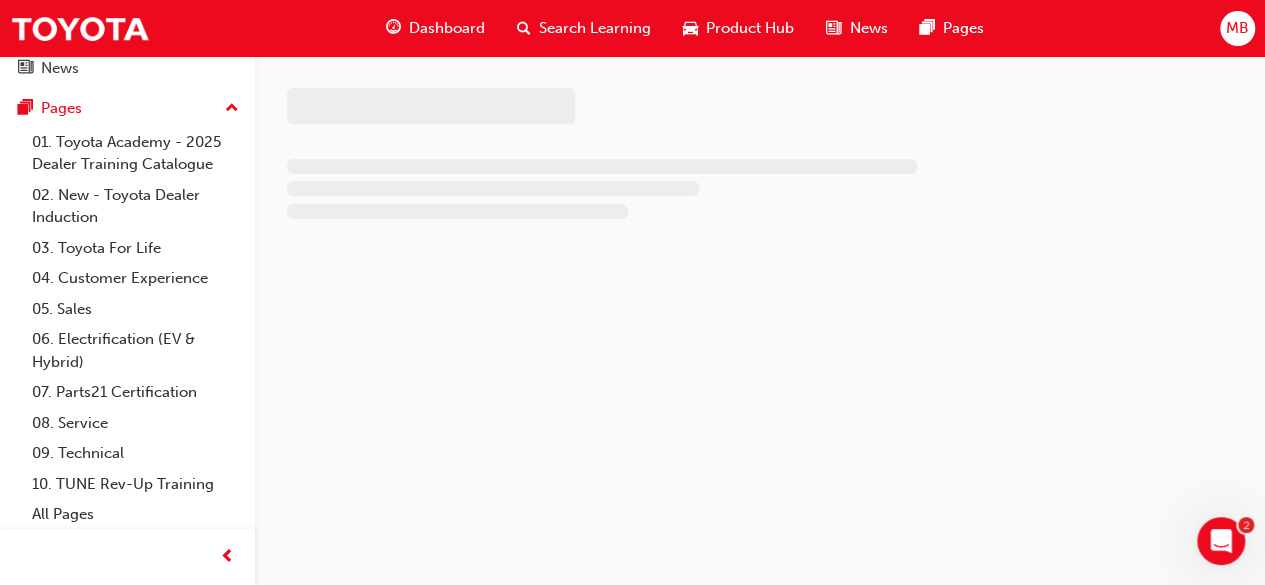 scroll, scrollTop: 0, scrollLeft: 0, axis: both 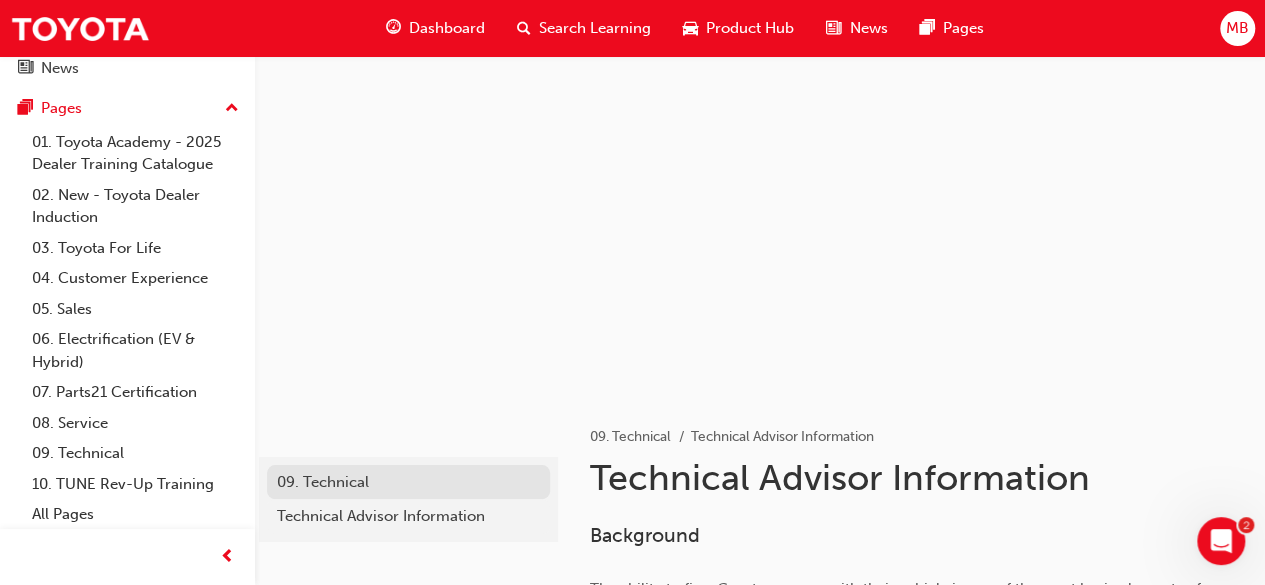 click on "09. Technical" at bounding box center (408, 482) 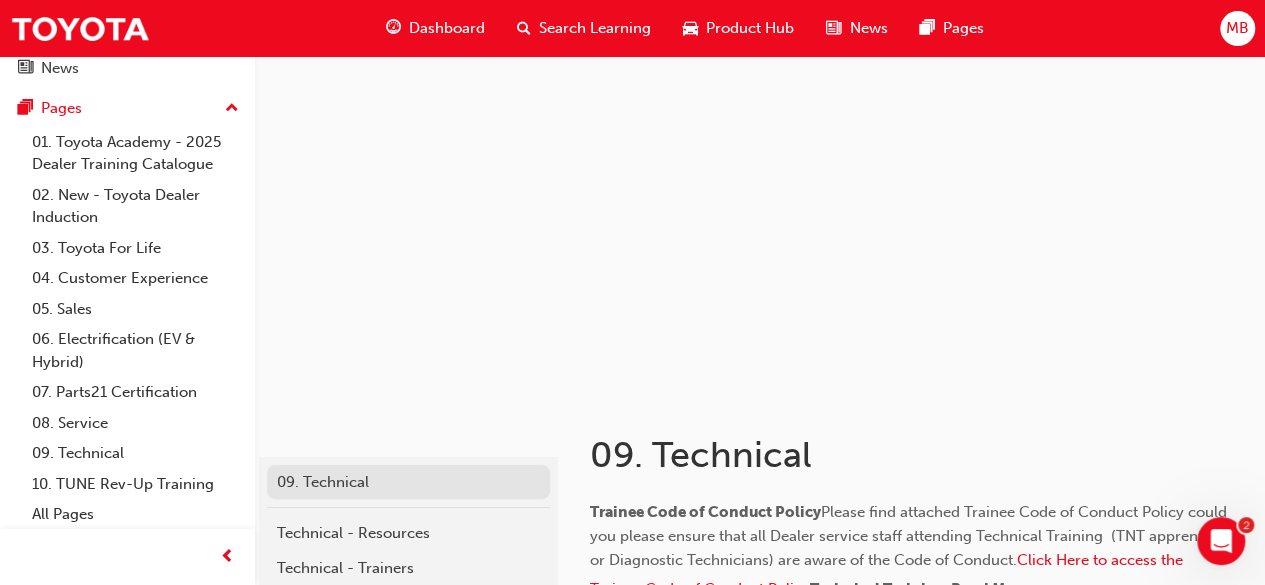 scroll, scrollTop: 308, scrollLeft: 0, axis: vertical 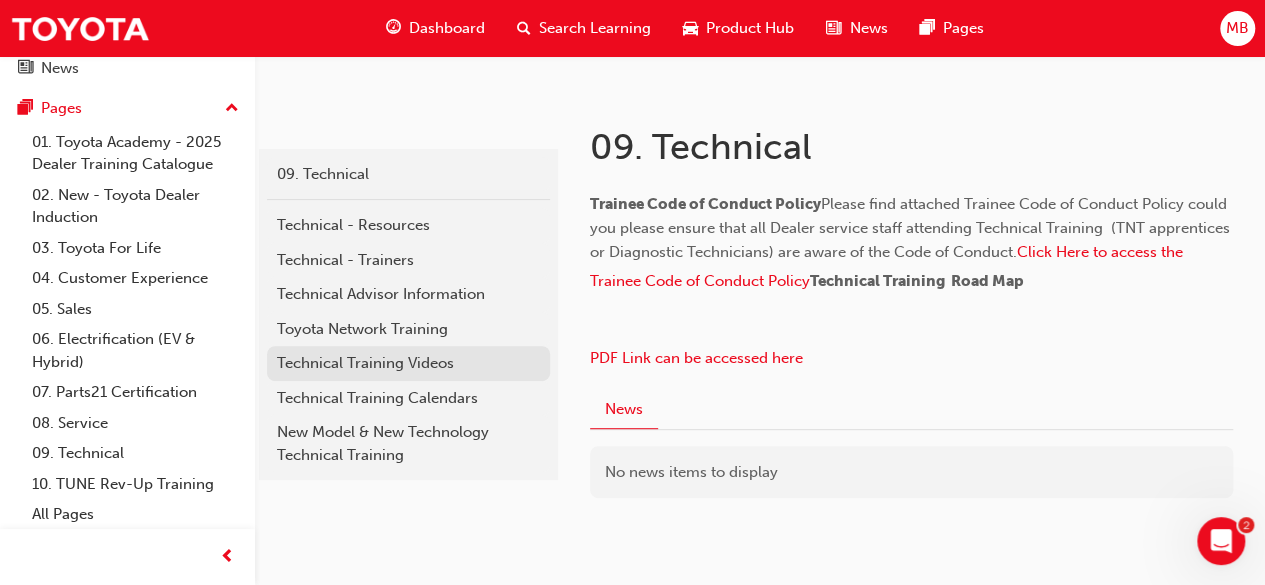 click on "Technical Training Videos" at bounding box center (408, 363) 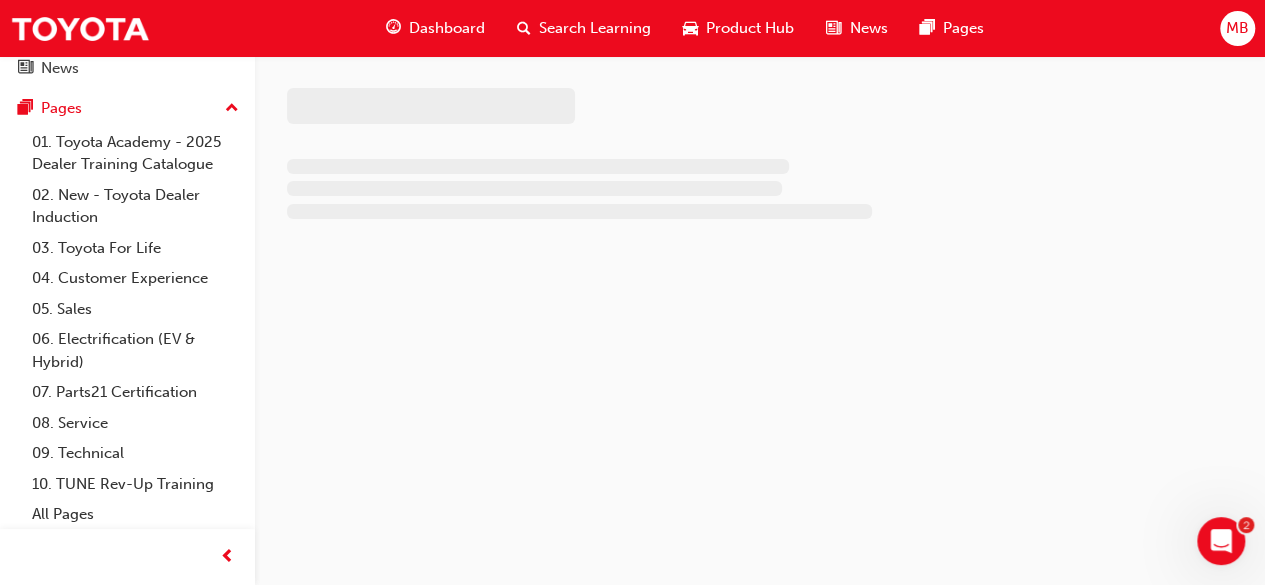 scroll, scrollTop: 0, scrollLeft: 0, axis: both 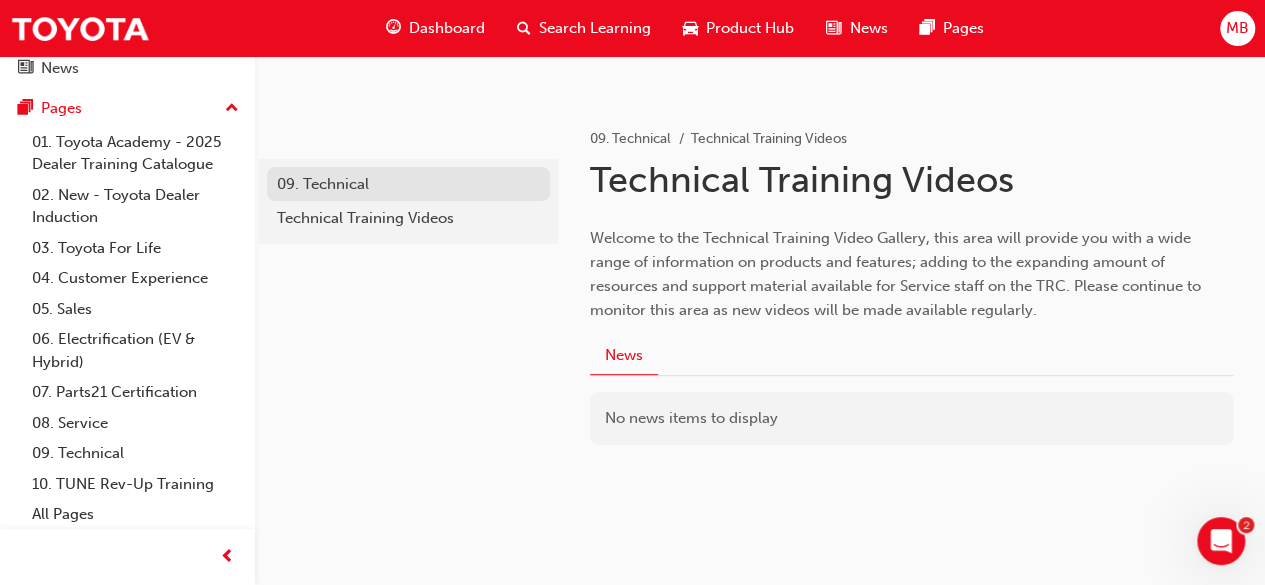 click on "09. Technical" at bounding box center (408, 184) 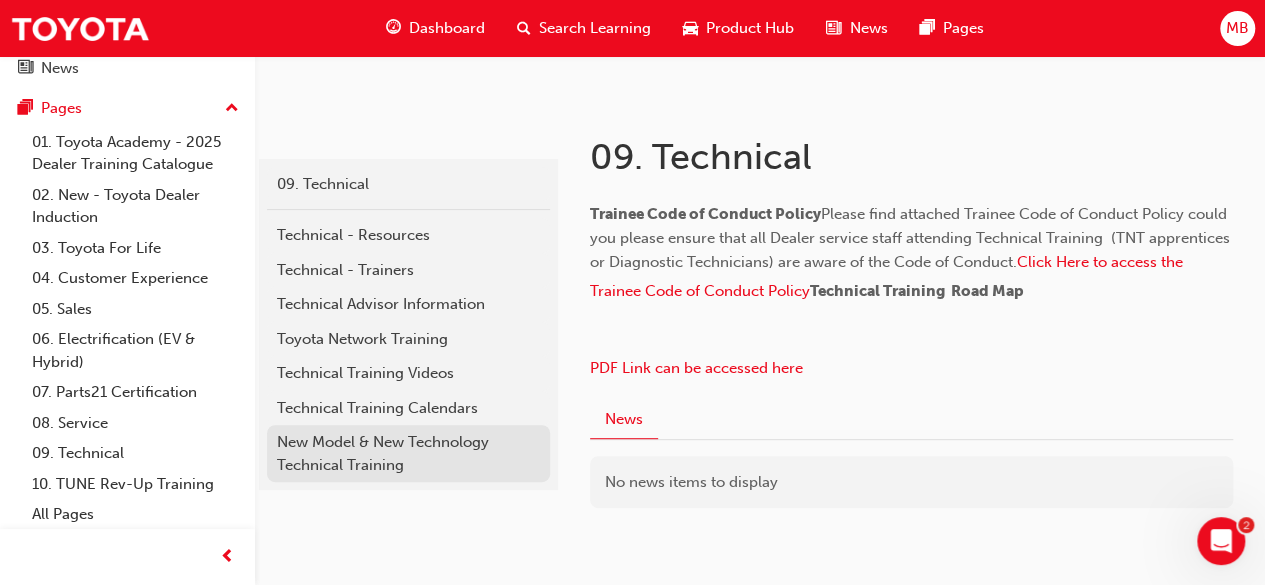 click on "New Model & New Technology Technical Training" at bounding box center (408, 453) 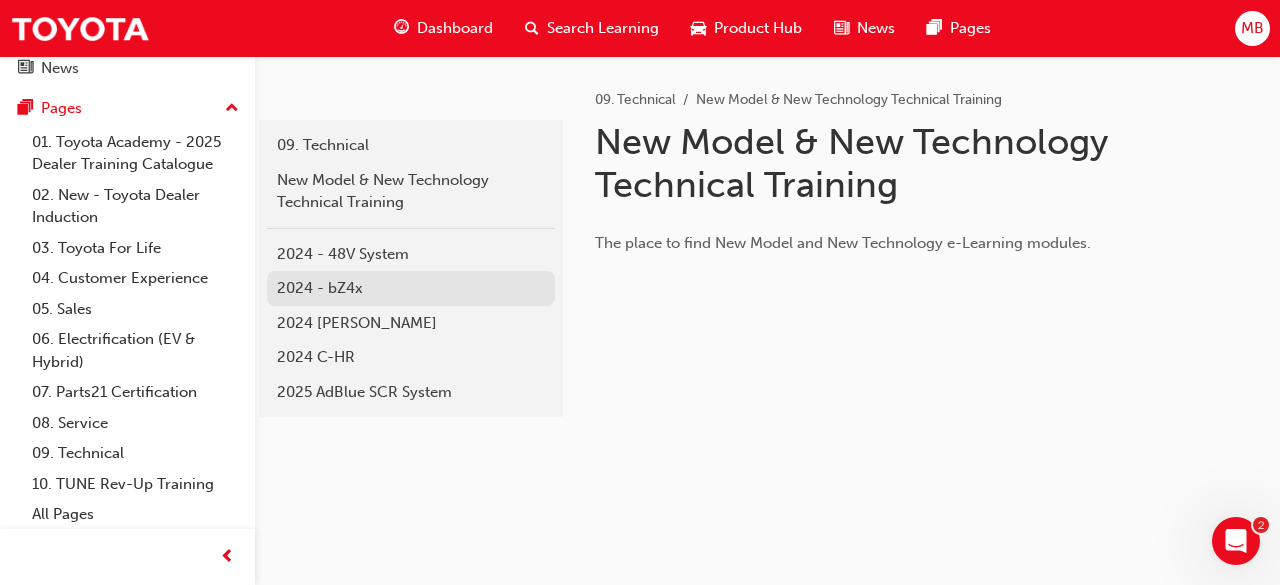 click on "2024 - bZ4x" at bounding box center (411, 288) 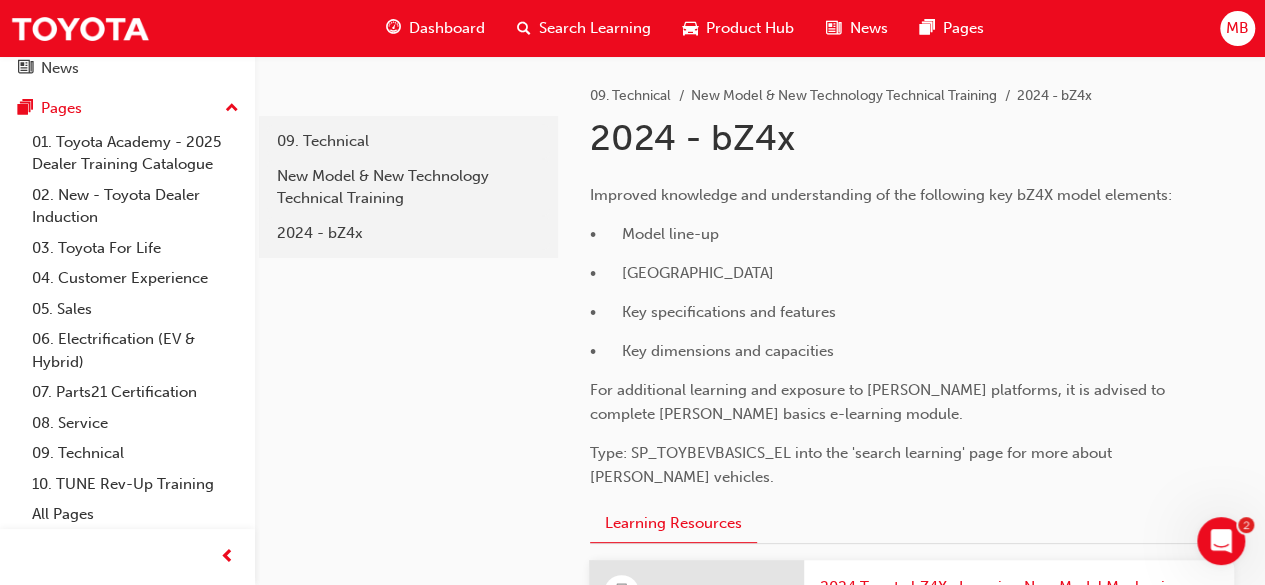 scroll, scrollTop: 0, scrollLeft: 0, axis: both 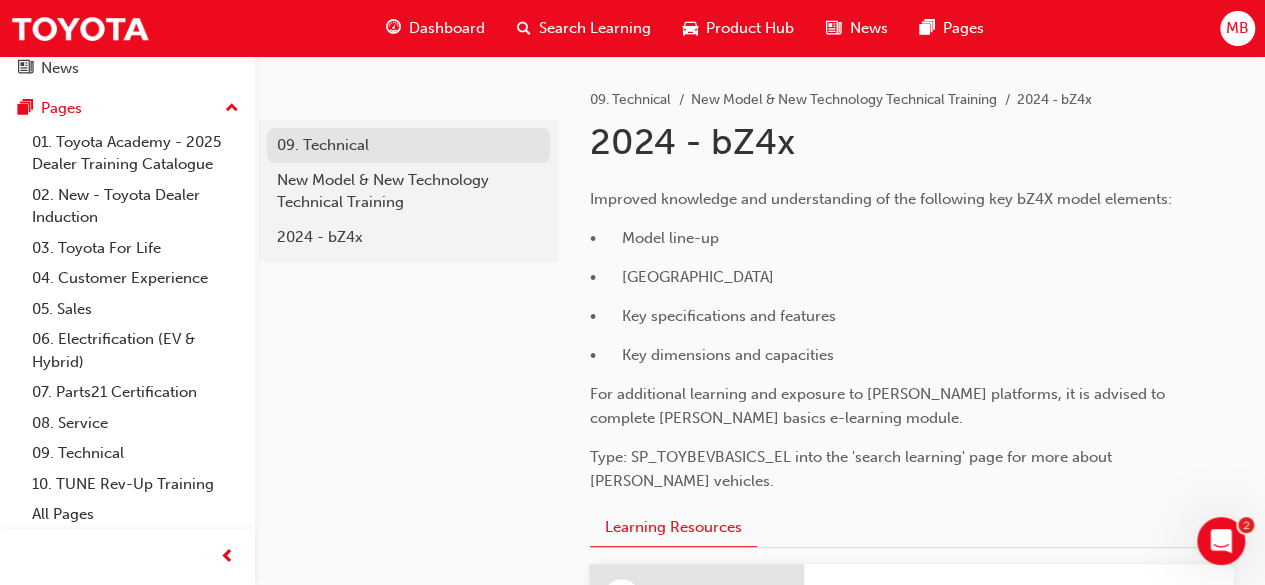 click on "09. Technical" at bounding box center [408, 145] 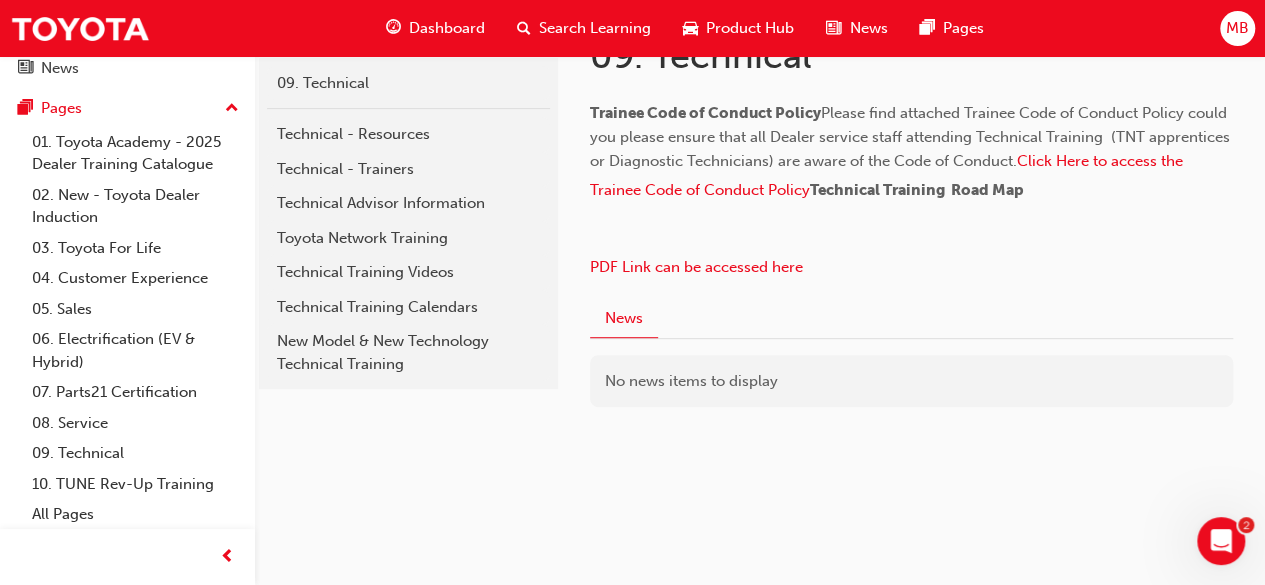scroll, scrollTop: 424, scrollLeft: 0, axis: vertical 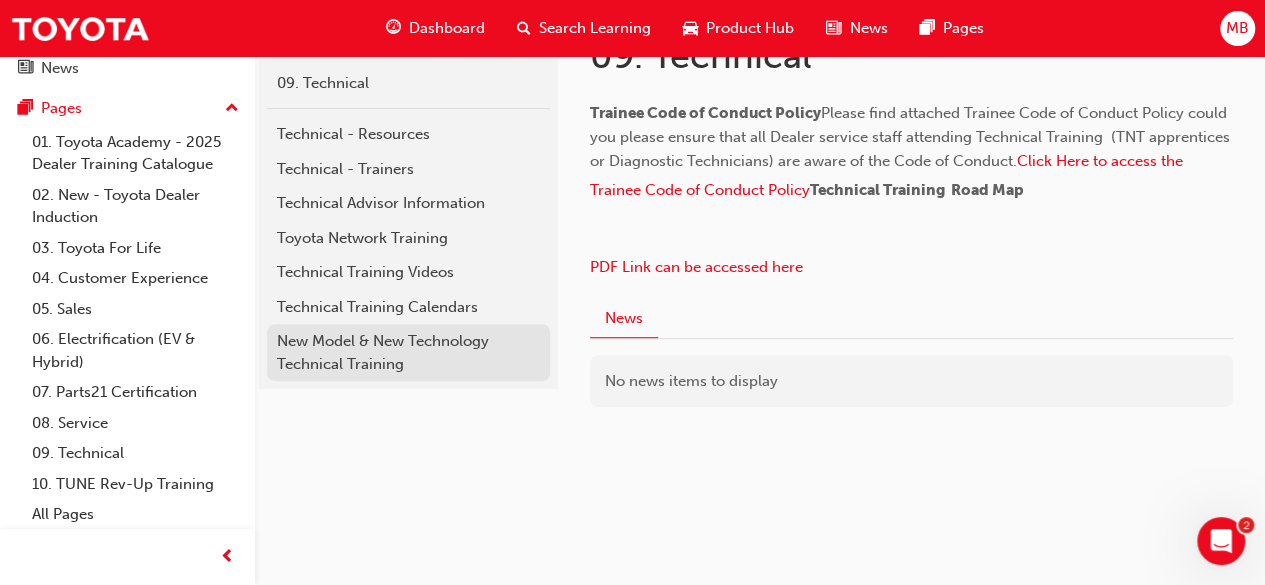 click on "New Model & New Technology Technical Training" at bounding box center [408, 352] 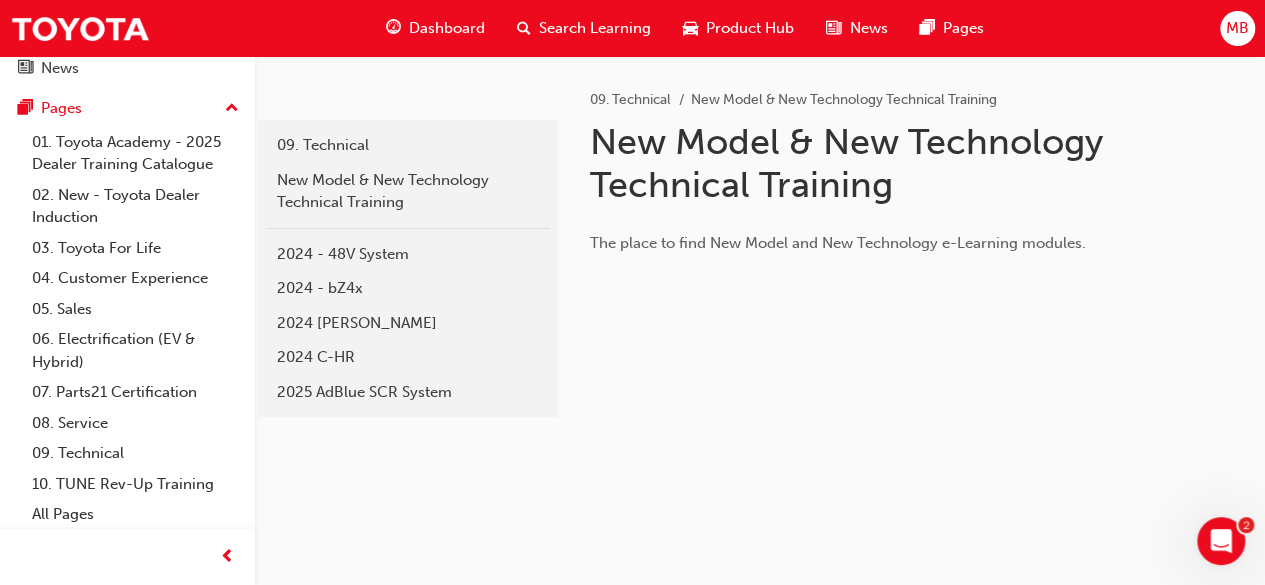 scroll, scrollTop: 0, scrollLeft: 0, axis: both 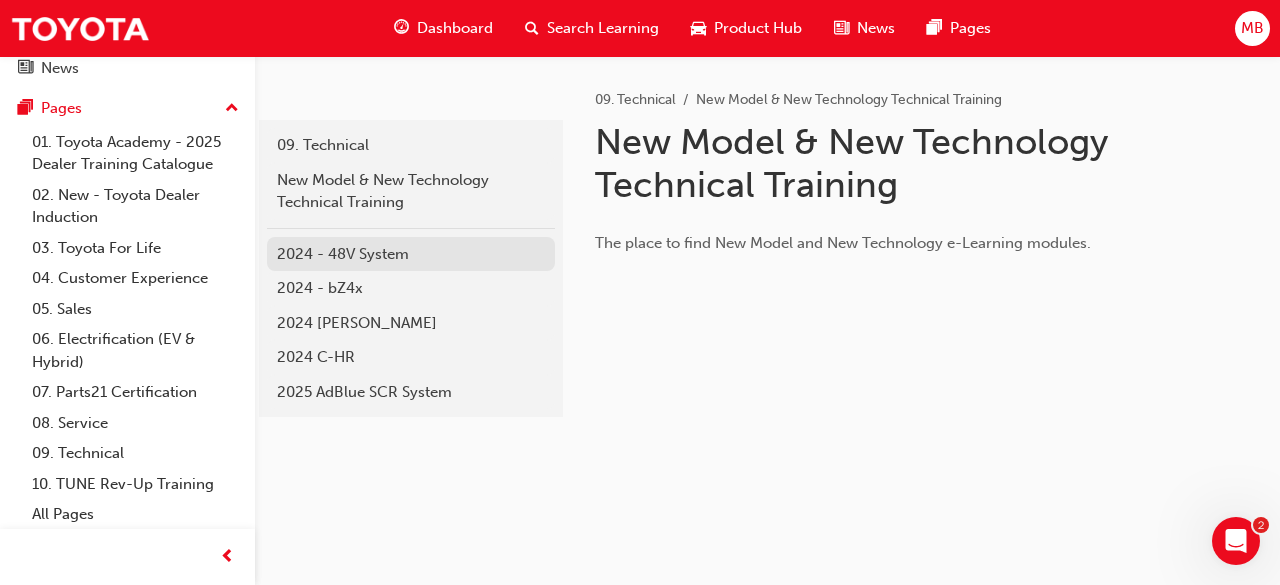 click on "2024 - 48V System" at bounding box center [411, 254] 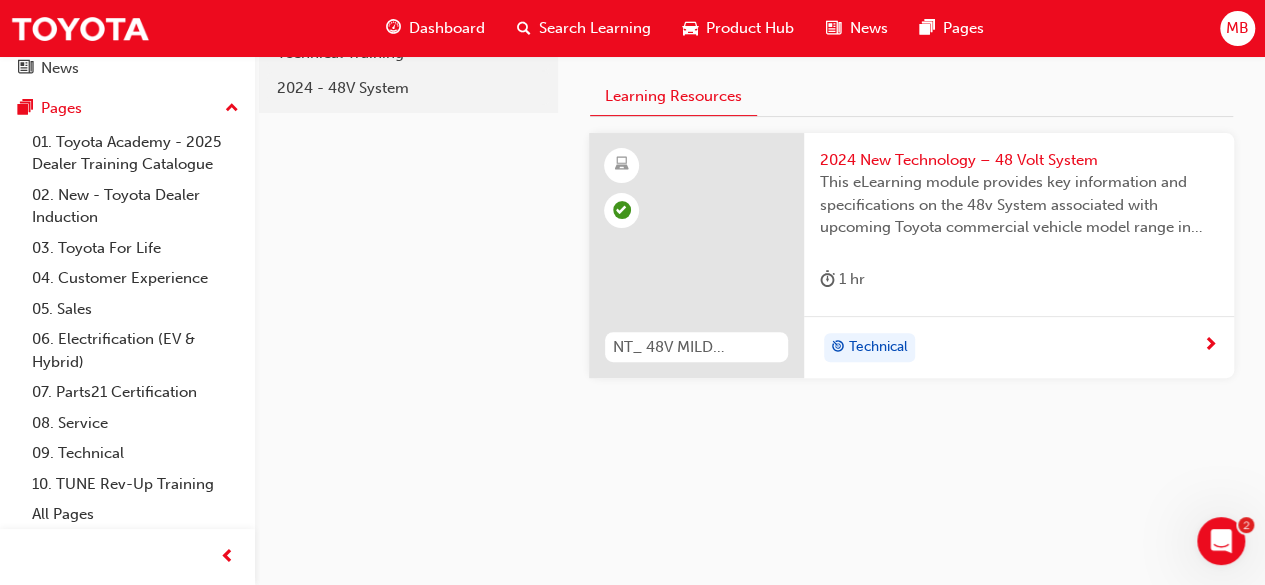 scroll, scrollTop: 0, scrollLeft: 0, axis: both 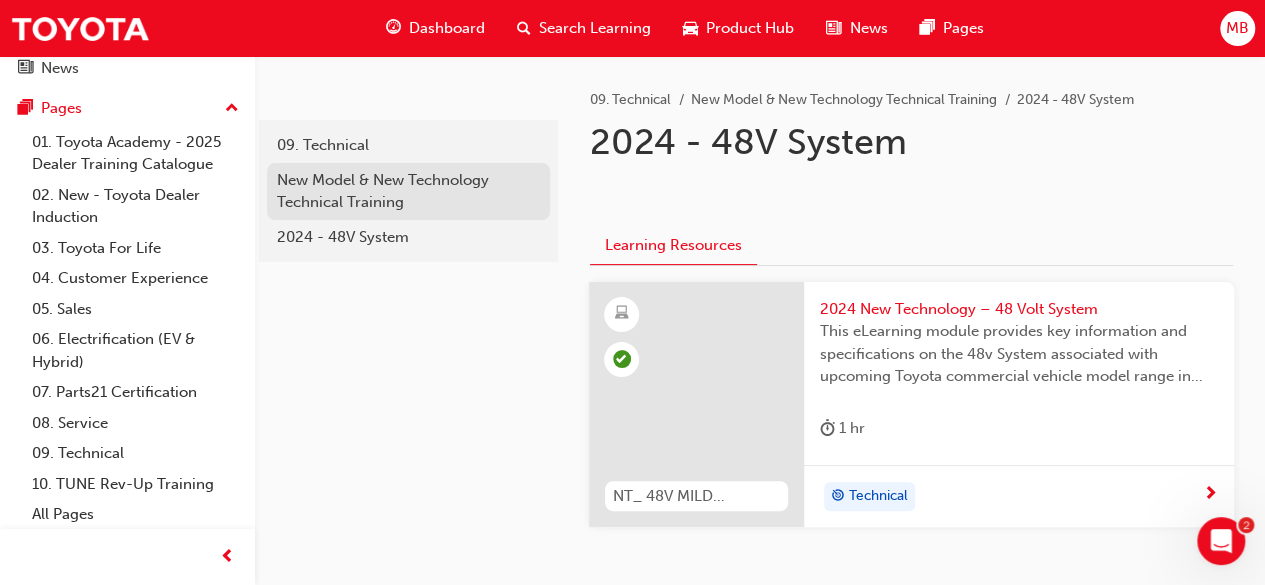click on "New Model & New Technology Technical Training" at bounding box center [408, 191] 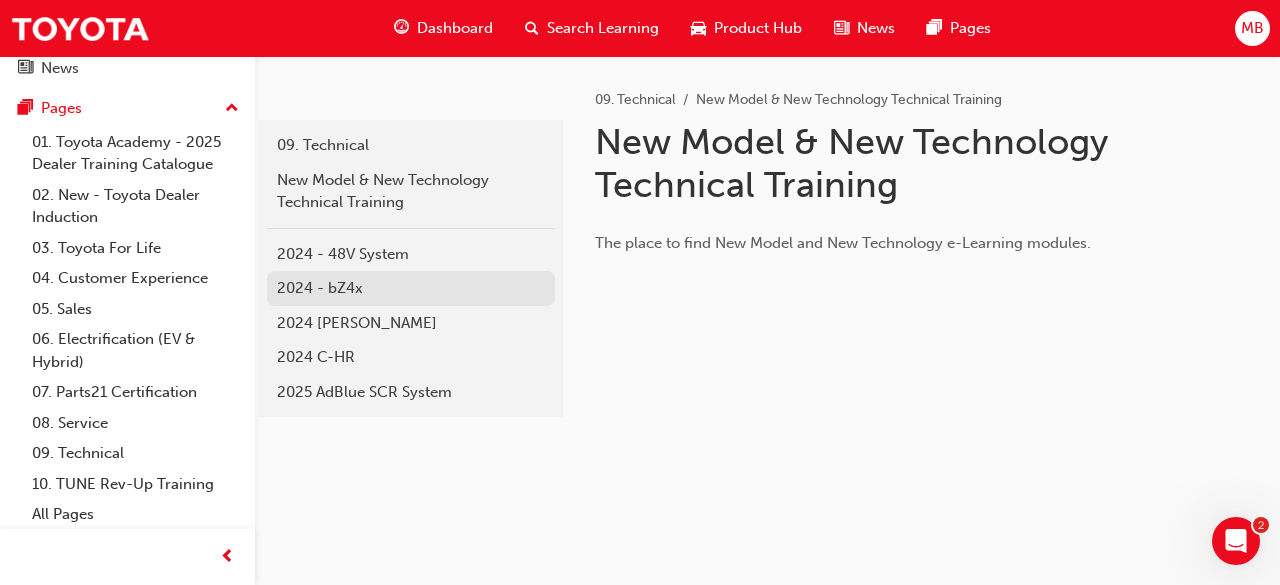 click on "2024 - bZ4x" at bounding box center (411, 288) 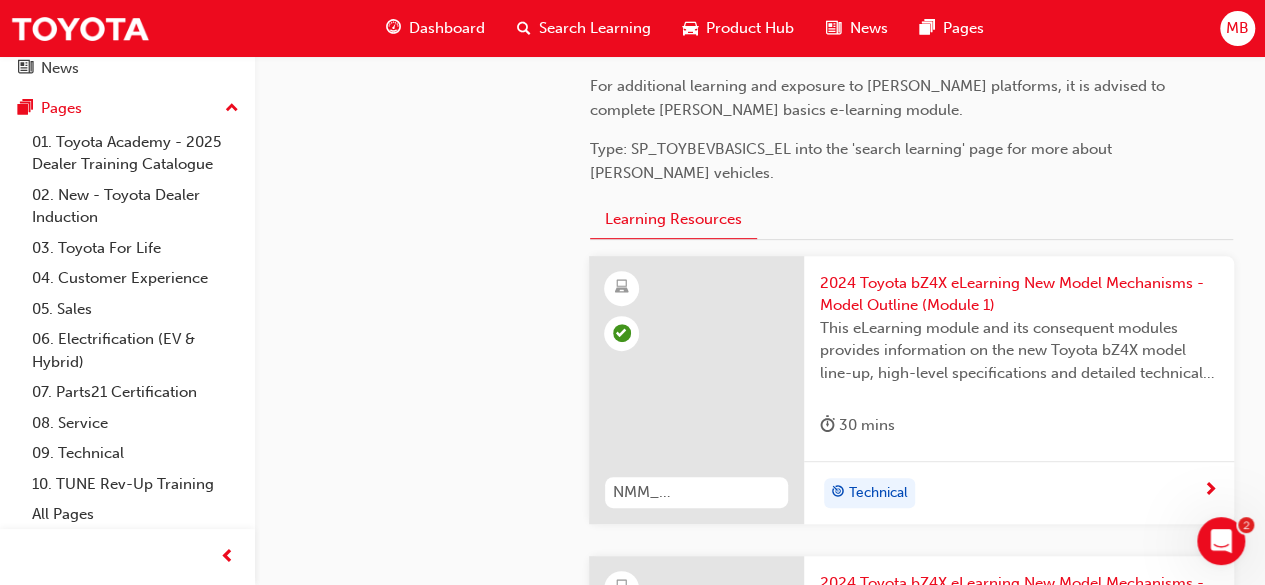 scroll, scrollTop: 0, scrollLeft: 0, axis: both 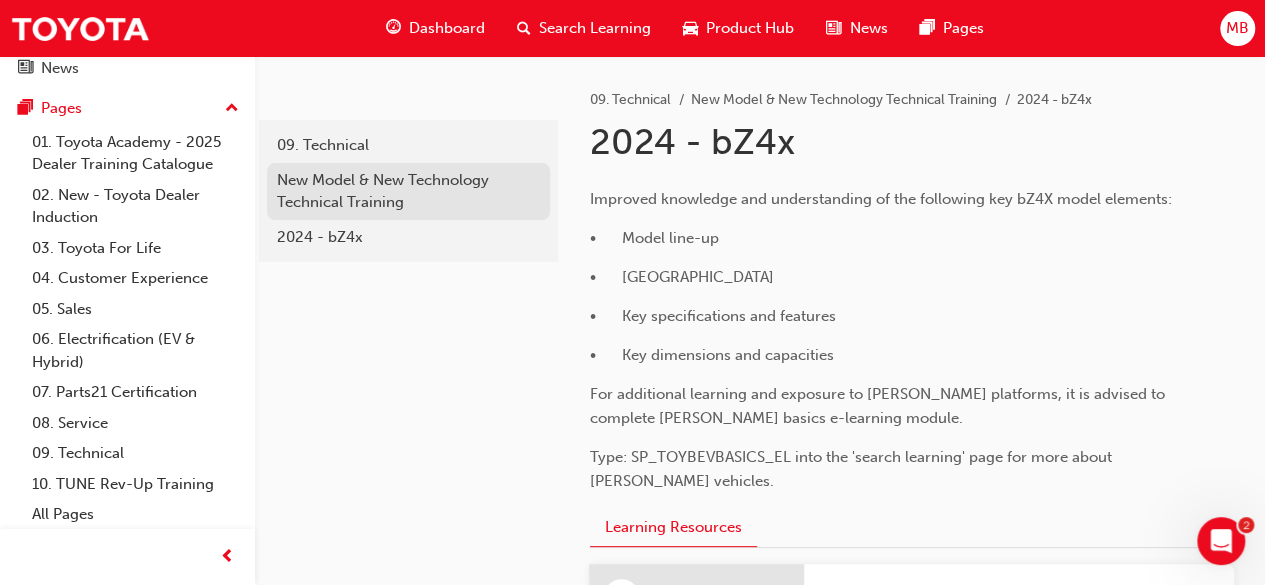 click on "New Model & New Technology Technical Training" at bounding box center [408, 191] 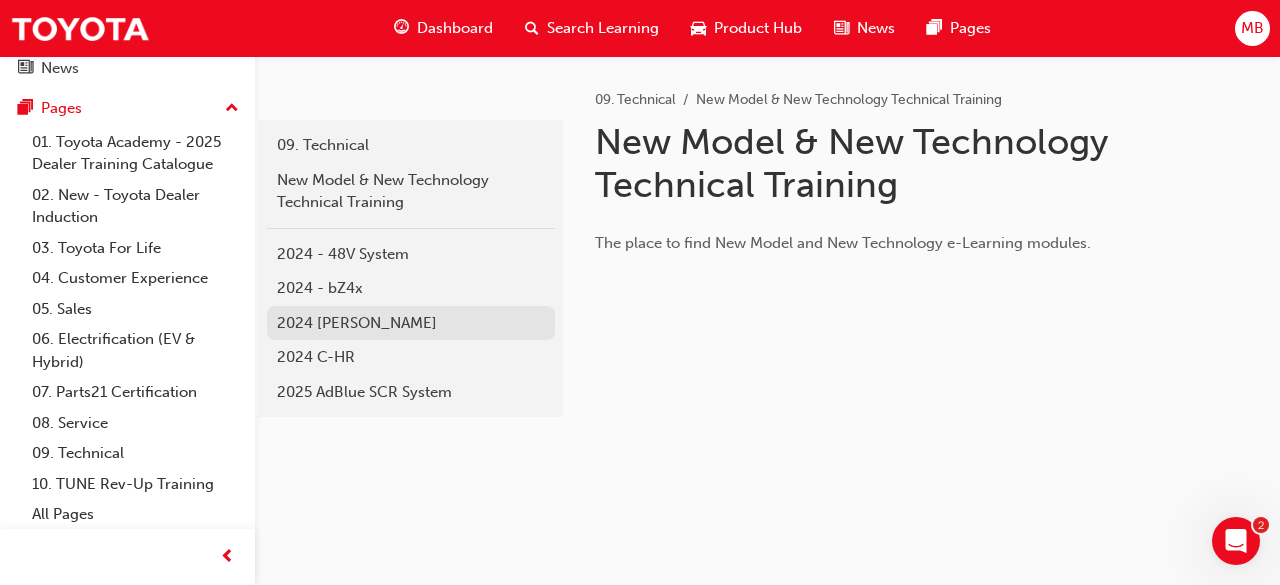 click on "2024 [PERSON_NAME]" at bounding box center [411, 323] 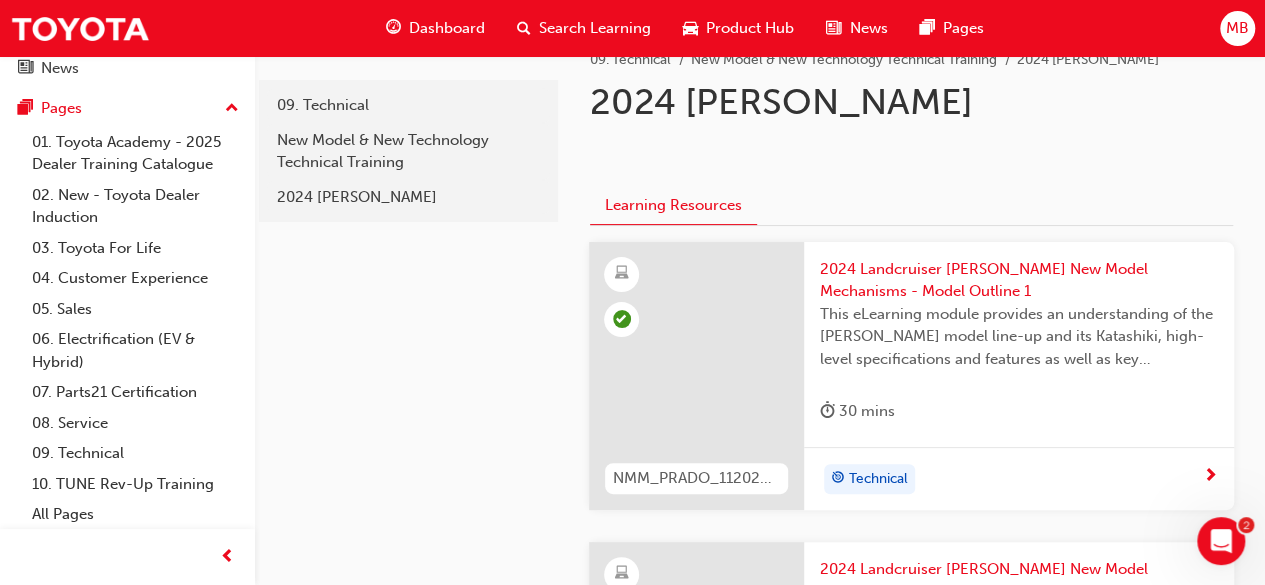 scroll, scrollTop: 0, scrollLeft: 0, axis: both 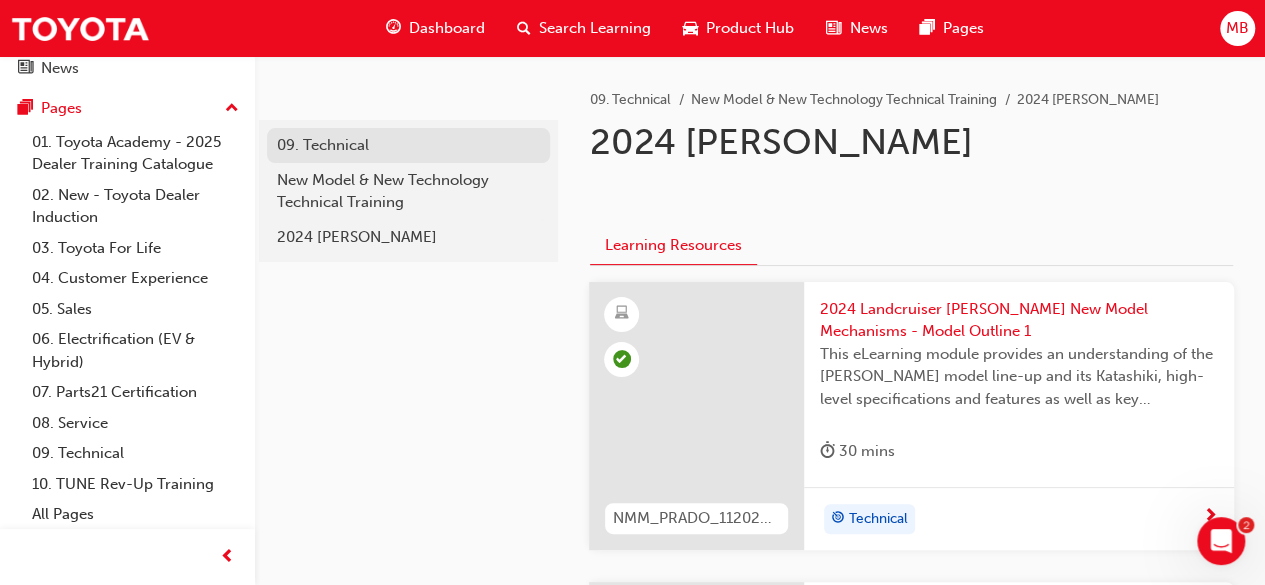 click on "09. Technical" at bounding box center [408, 145] 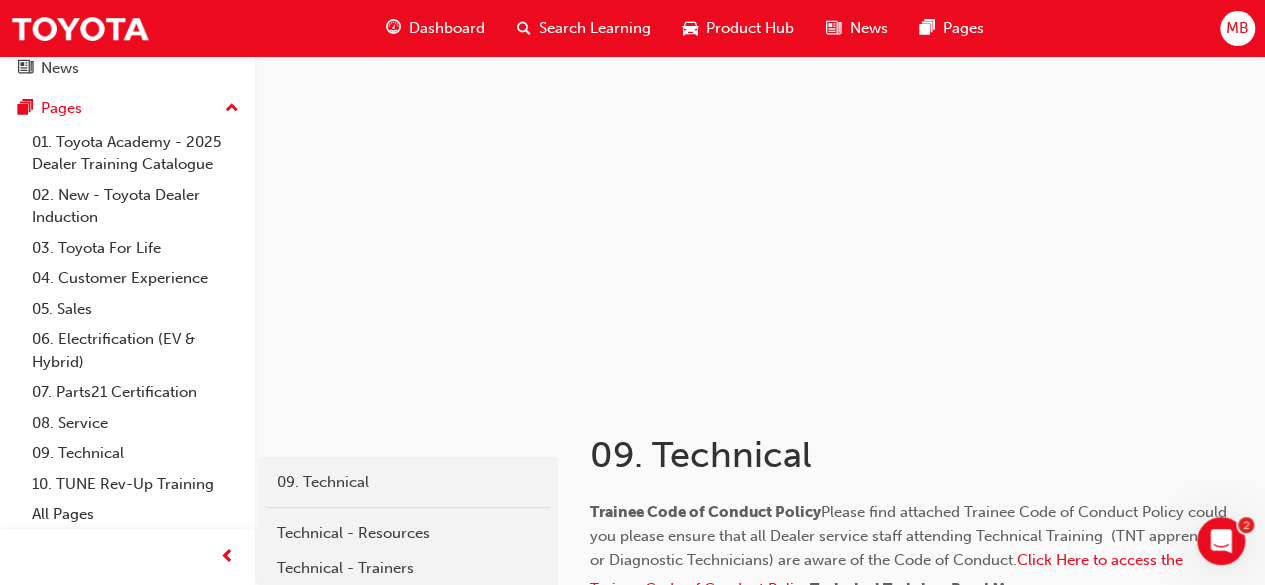 scroll, scrollTop: 362, scrollLeft: 0, axis: vertical 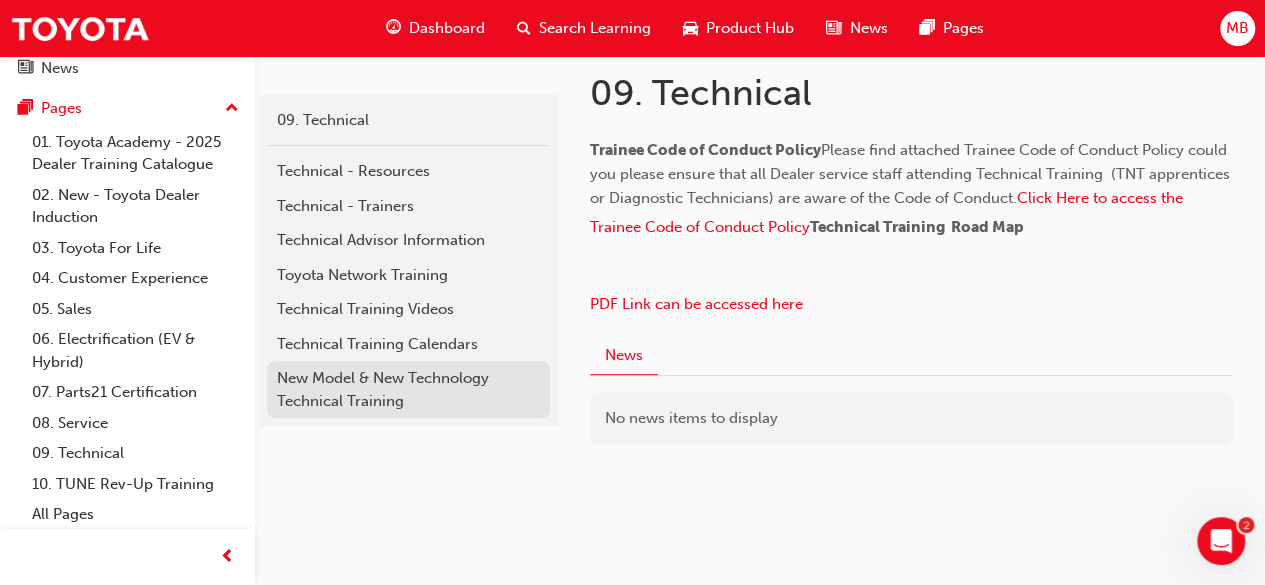 click on "New Model & New Technology Technical Training" at bounding box center (408, 389) 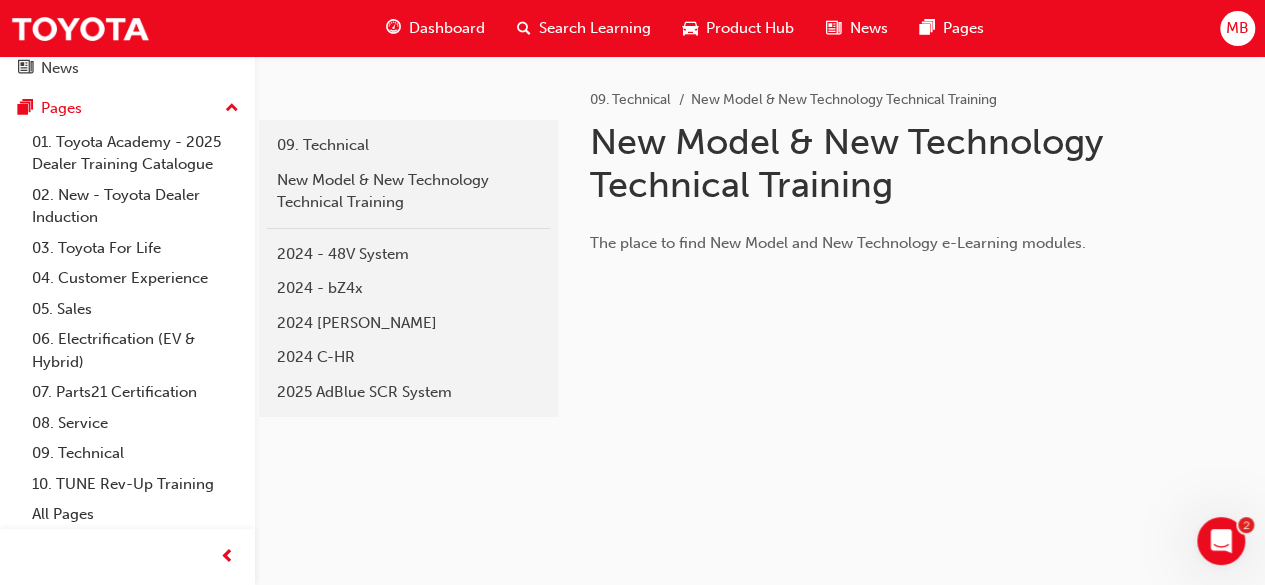 scroll, scrollTop: 0, scrollLeft: 0, axis: both 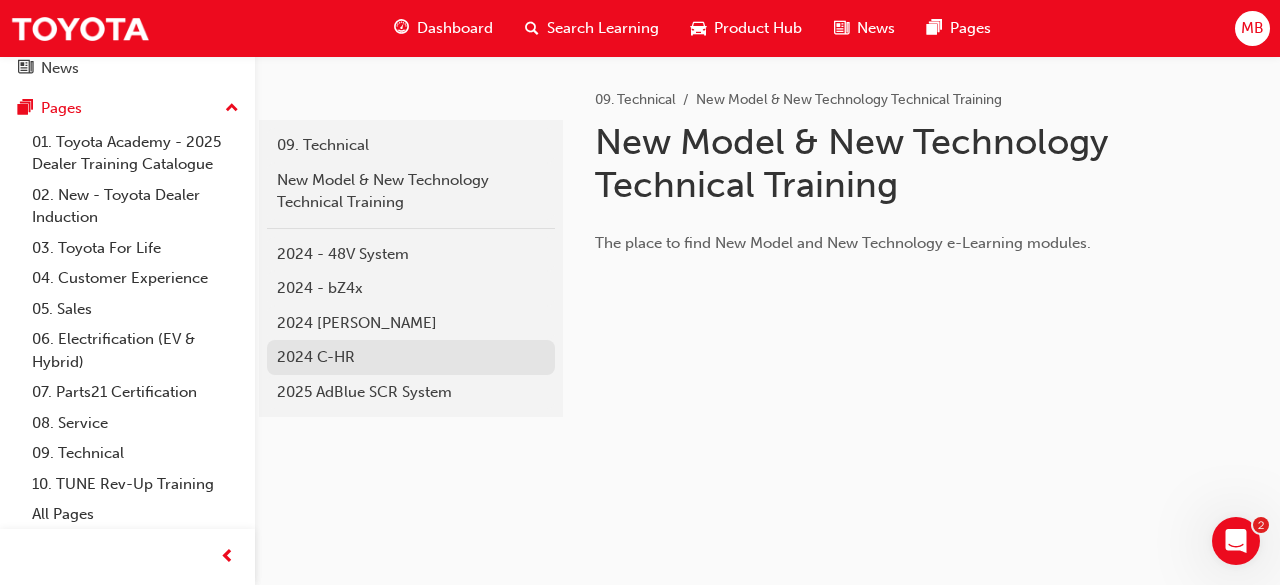 click on "2024 C-HR" at bounding box center (411, 357) 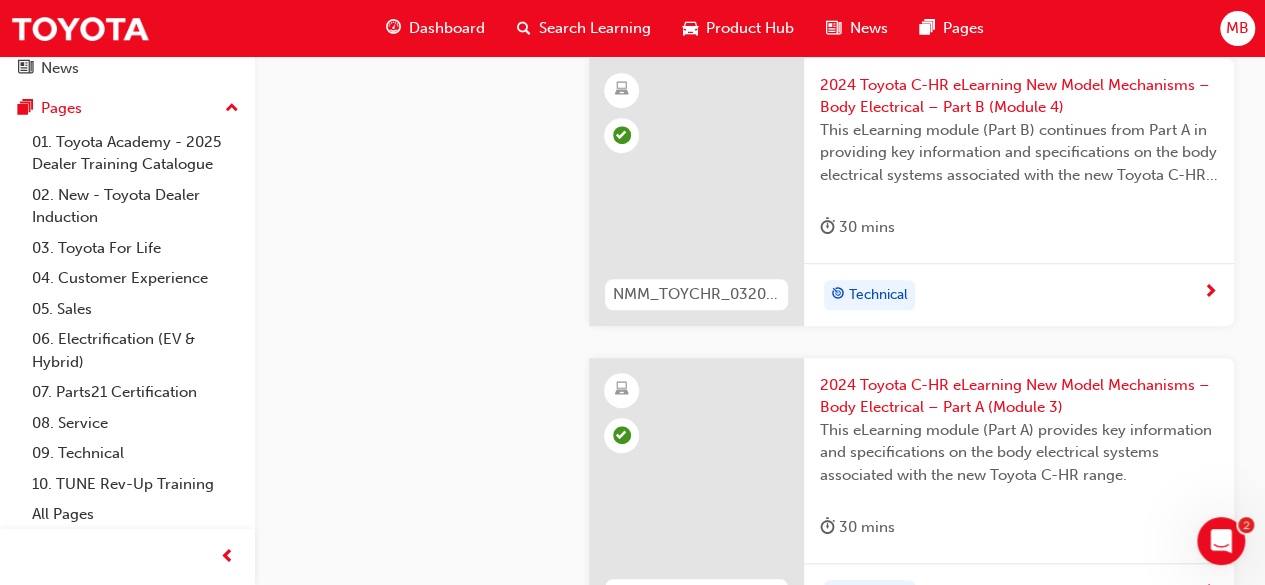 scroll, scrollTop: 0, scrollLeft: 0, axis: both 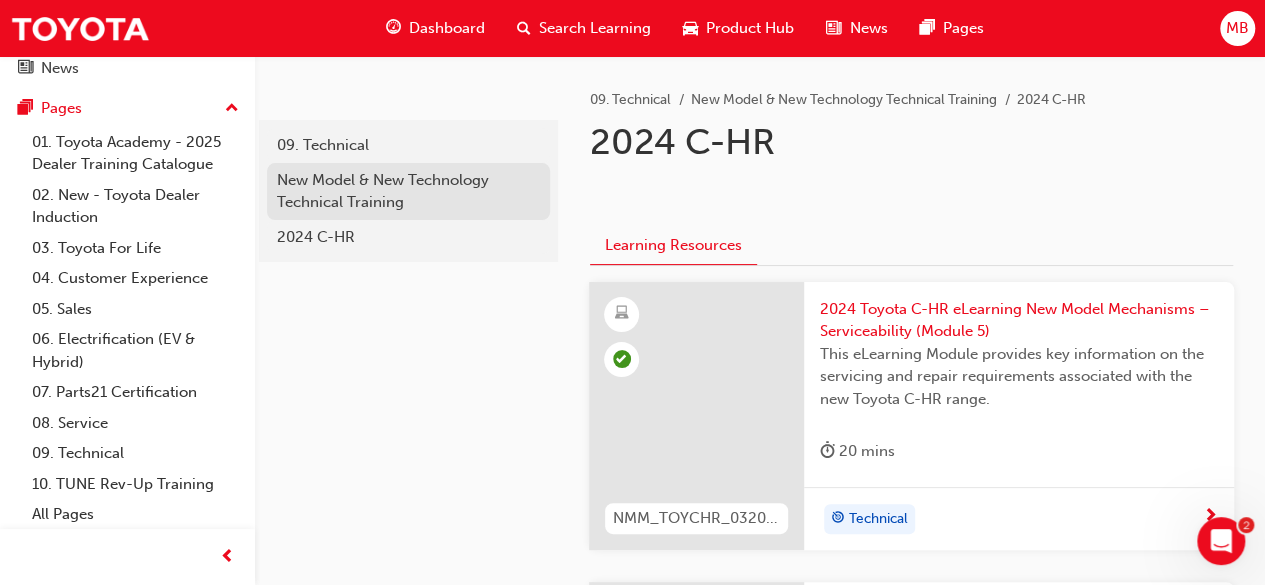 click on "New Model & New Technology Technical Training" at bounding box center (408, 191) 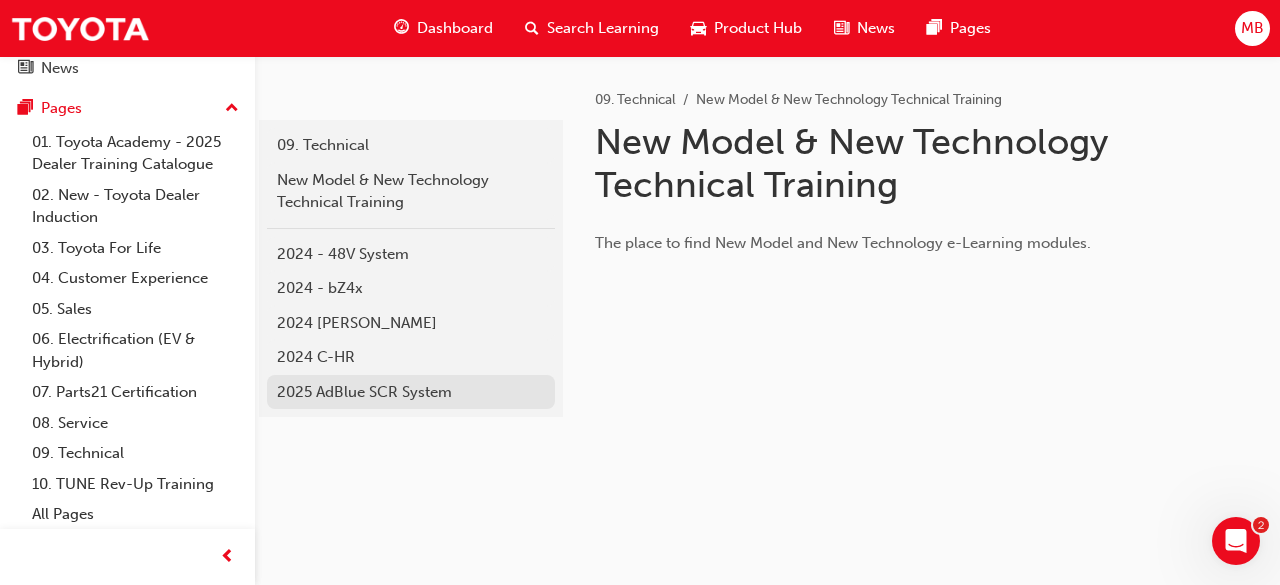 click on "2025 AdBlue SCR System" at bounding box center (411, 392) 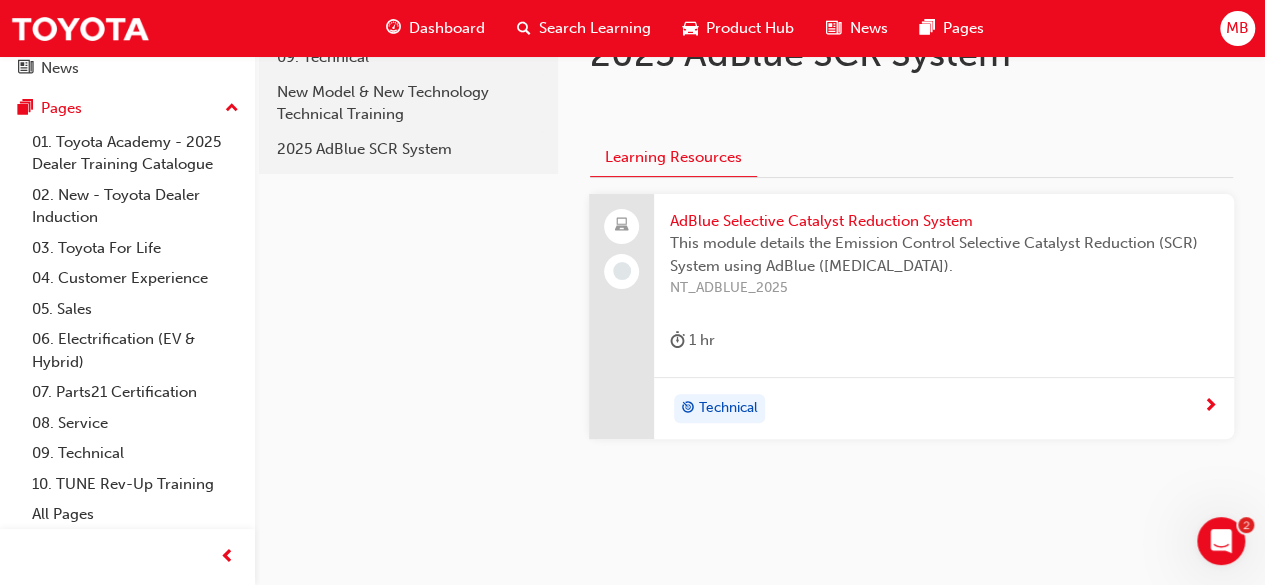 scroll, scrollTop: 89, scrollLeft: 0, axis: vertical 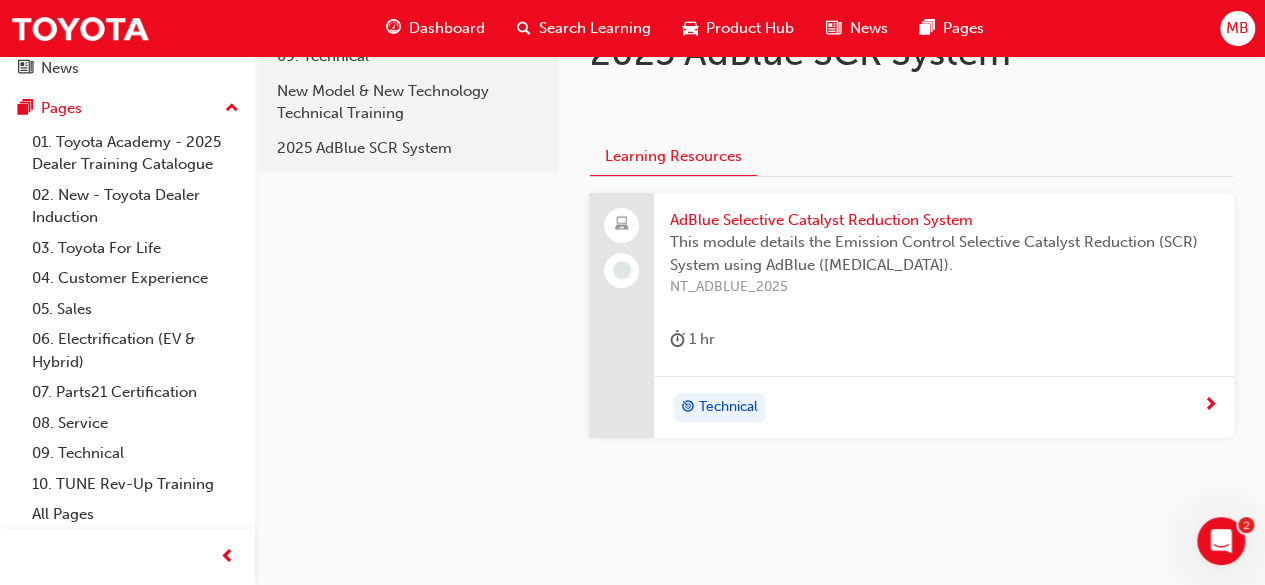 click on "AdBlue Selective Catalyst Reduction System" at bounding box center [944, 220] 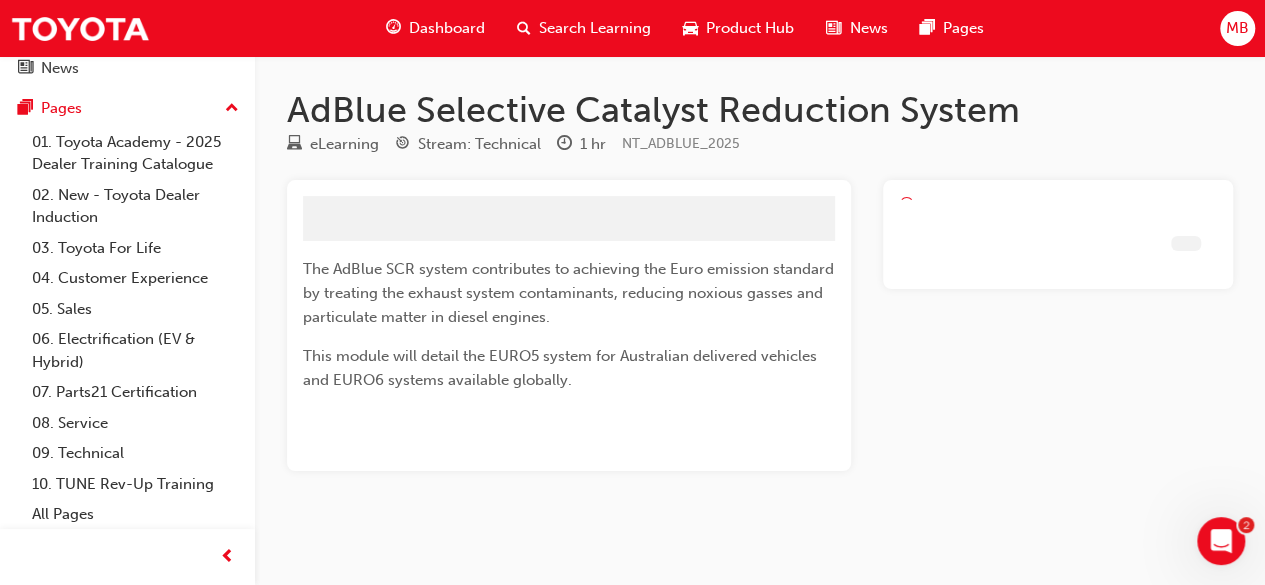 scroll, scrollTop: 0, scrollLeft: 0, axis: both 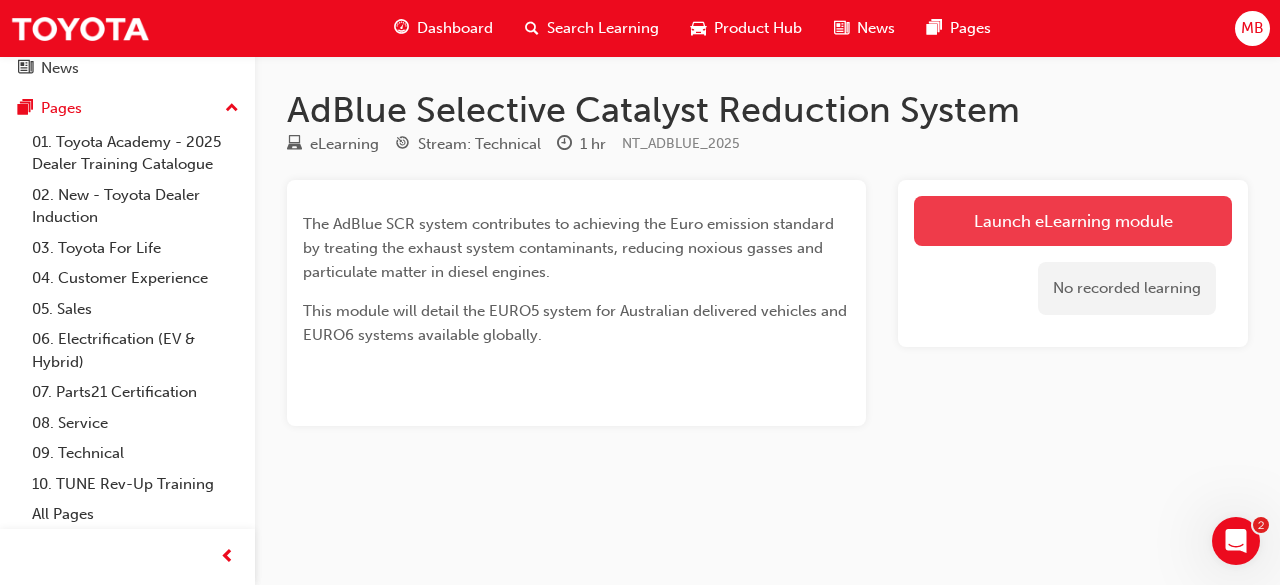 click on "Launch eLearning module" at bounding box center [1073, 221] 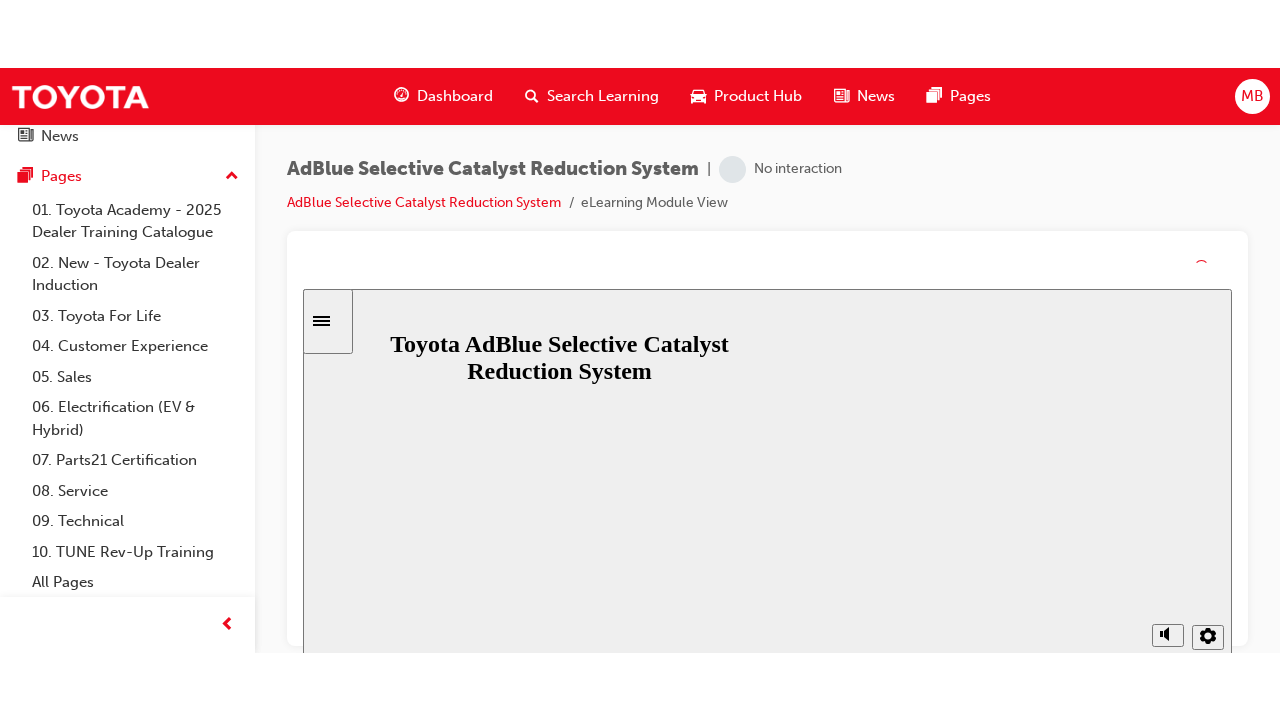 scroll, scrollTop: 0, scrollLeft: 0, axis: both 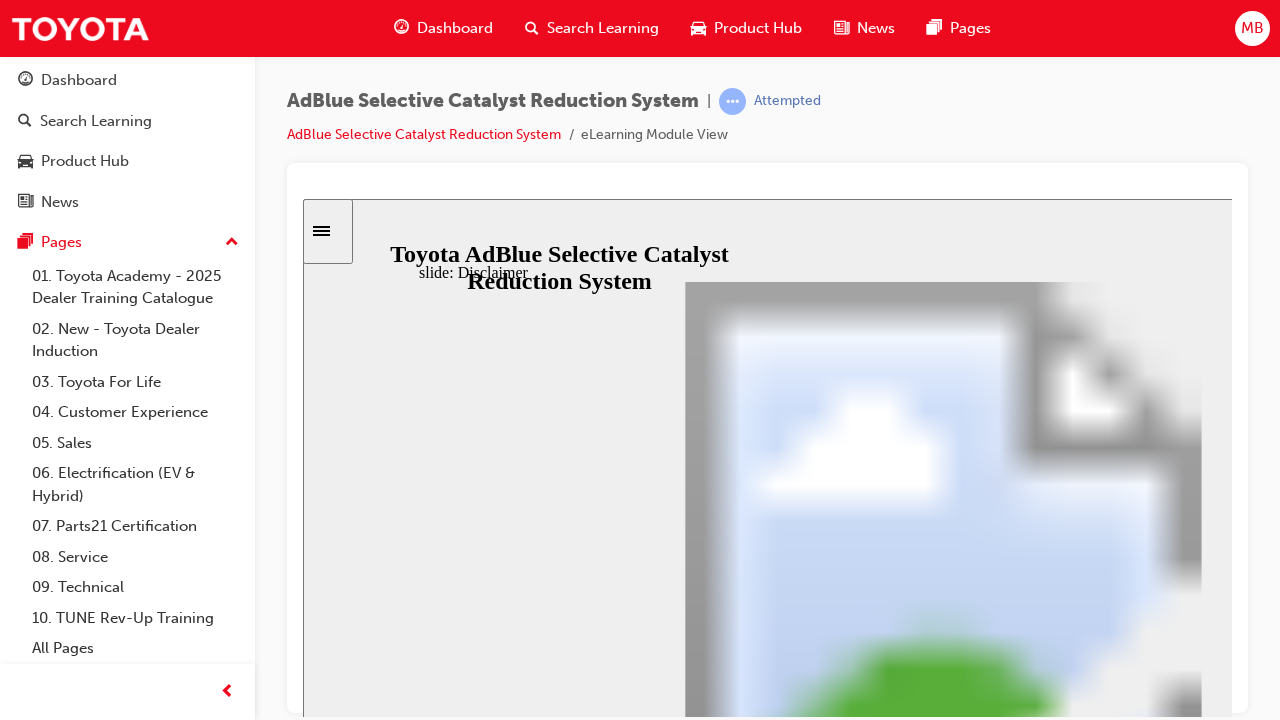 click at bounding box center [943, 1955] 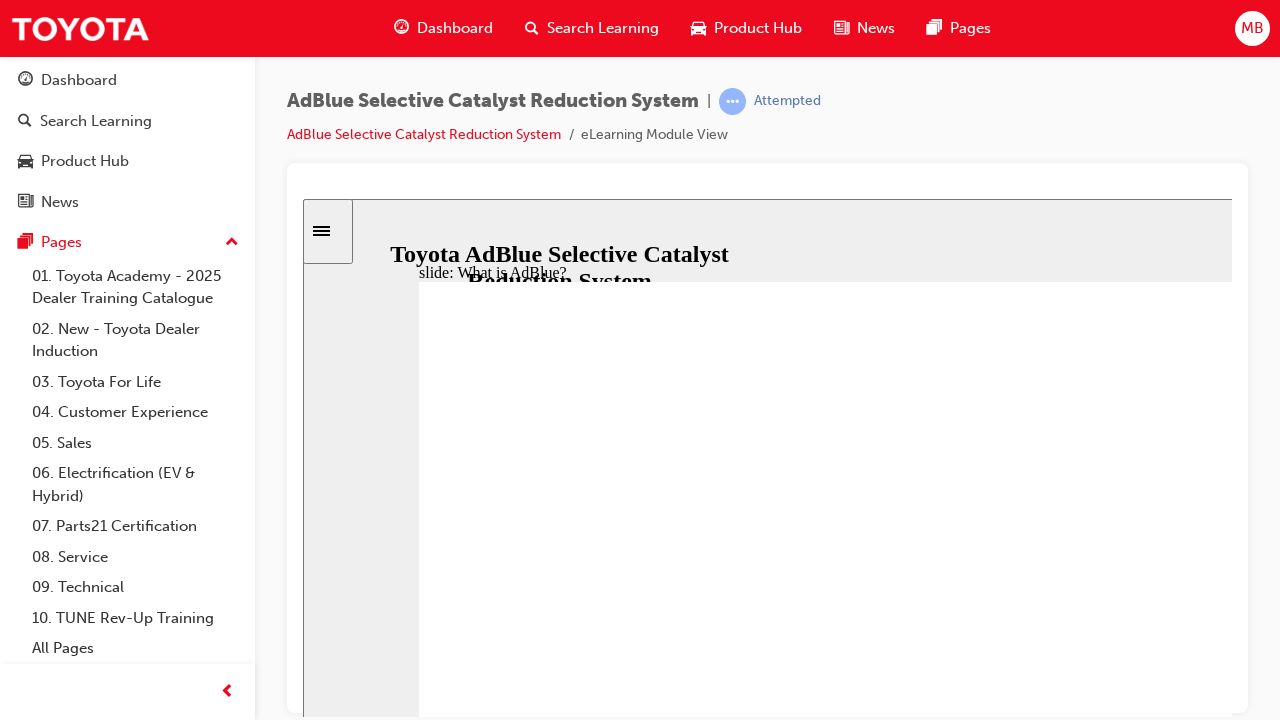 click 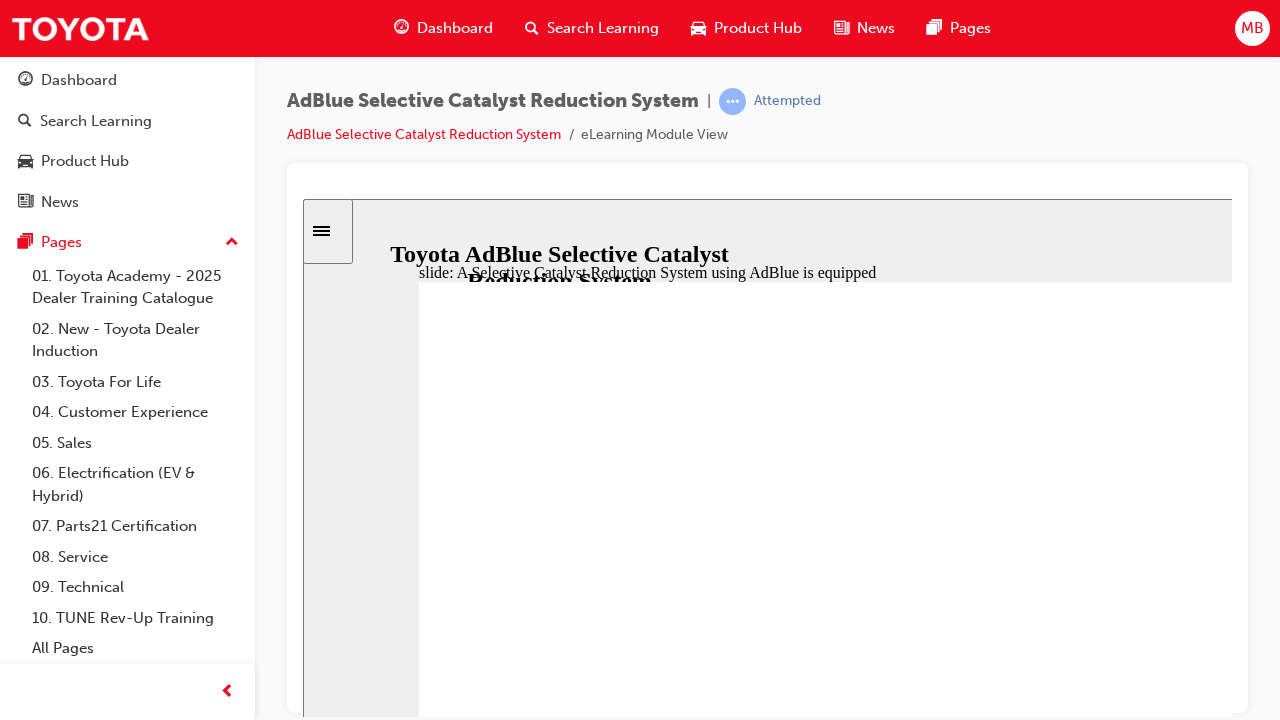 click 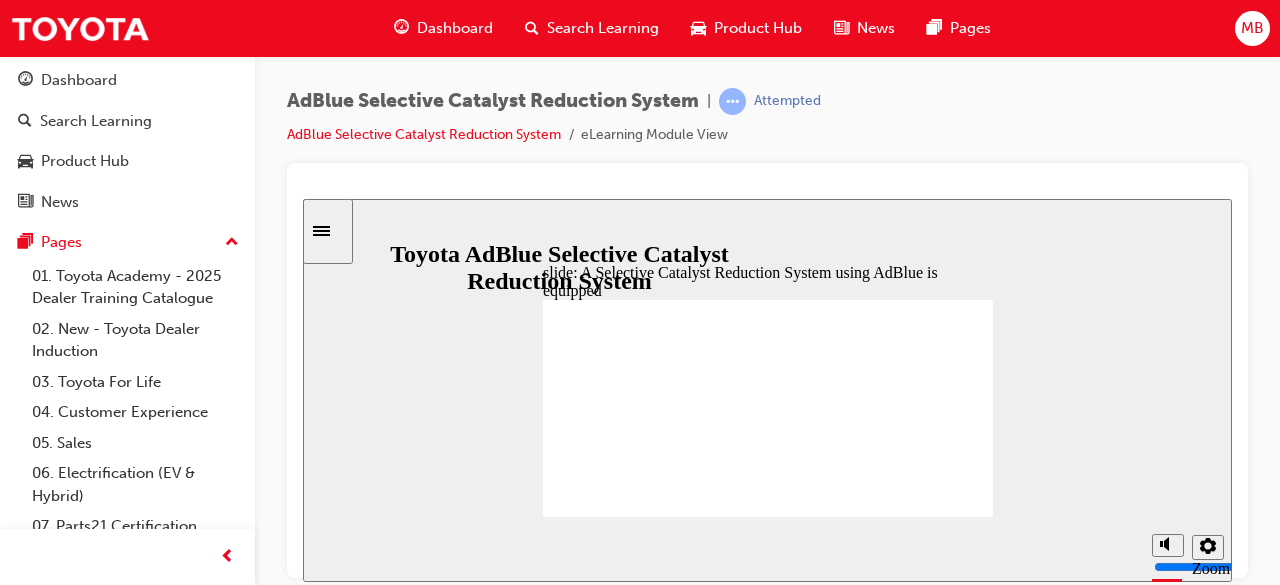 click on "Dashboard" at bounding box center (455, 28) 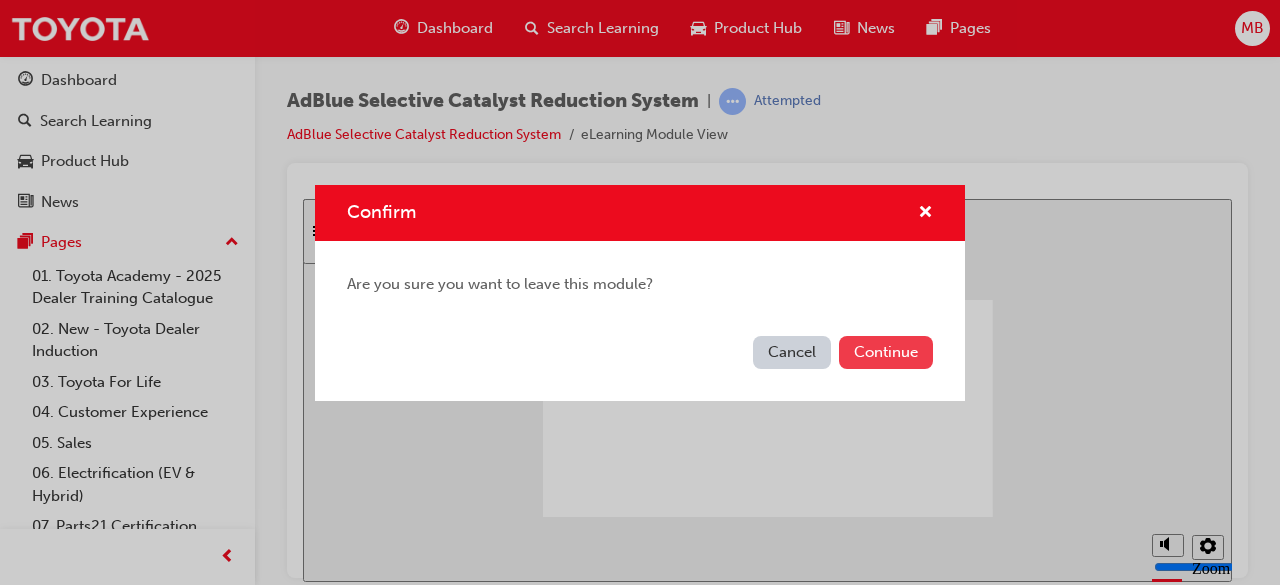 click on "Continue" at bounding box center (886, 352) 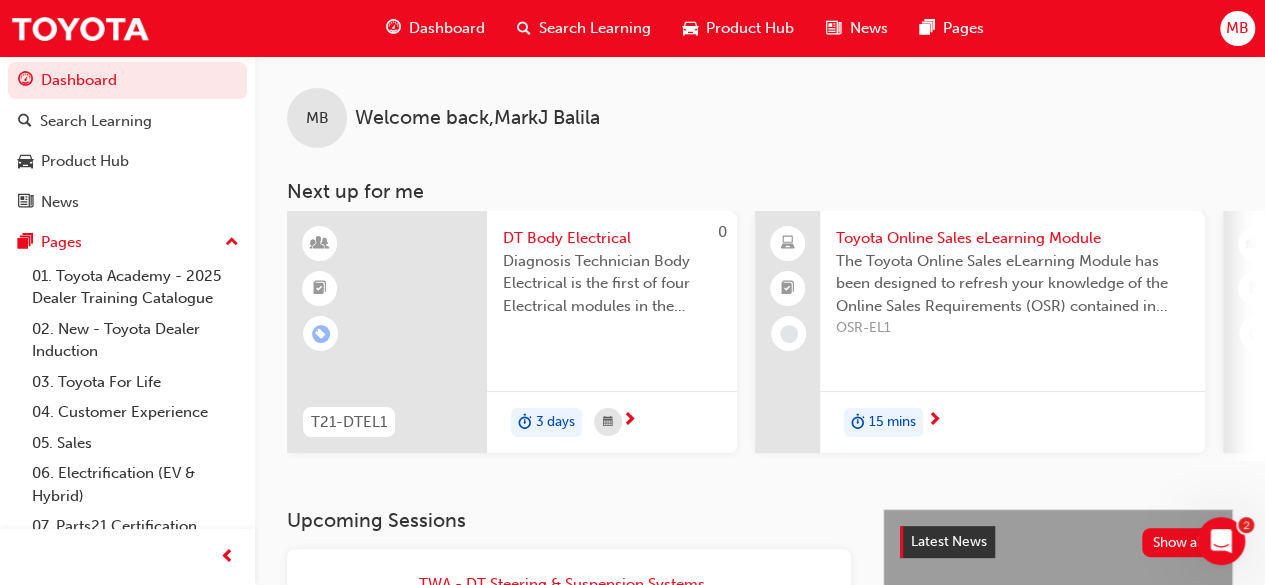 click on "Product Hub" at bounding box center (750, 28) 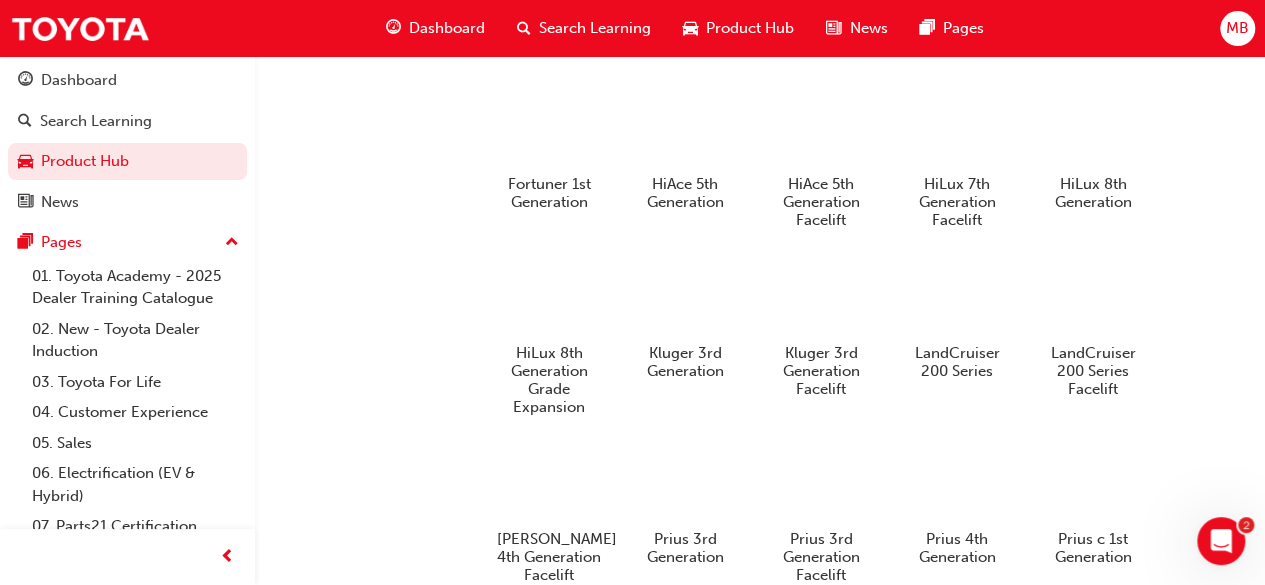 scroll, scrollTop: 1611, scrollLeft: 0, axis: vertical 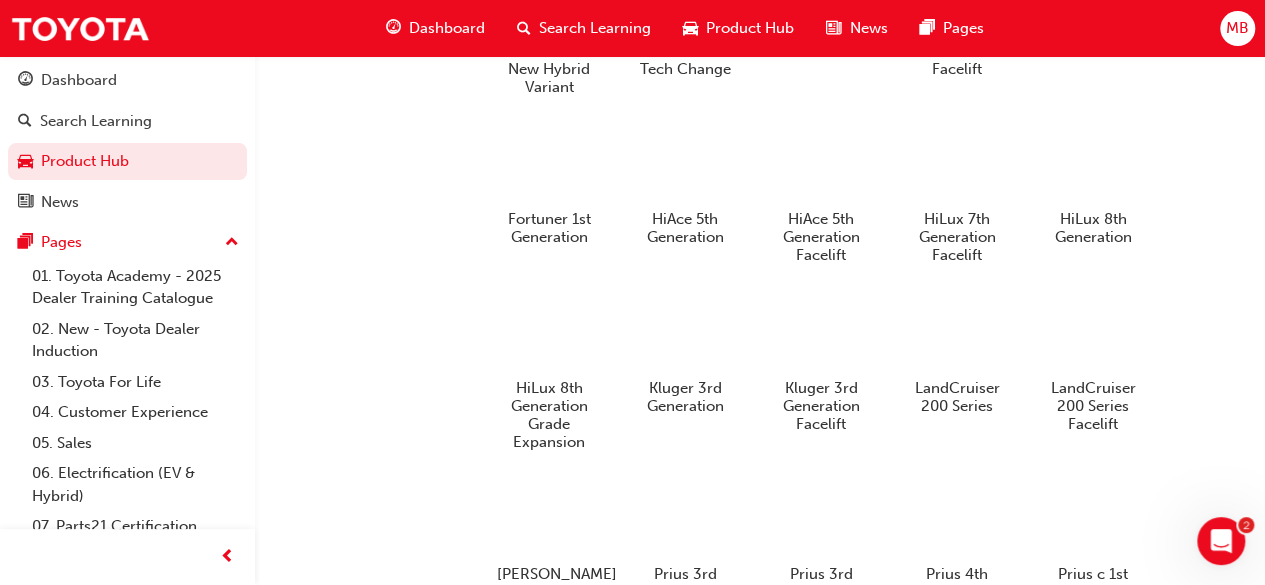 click 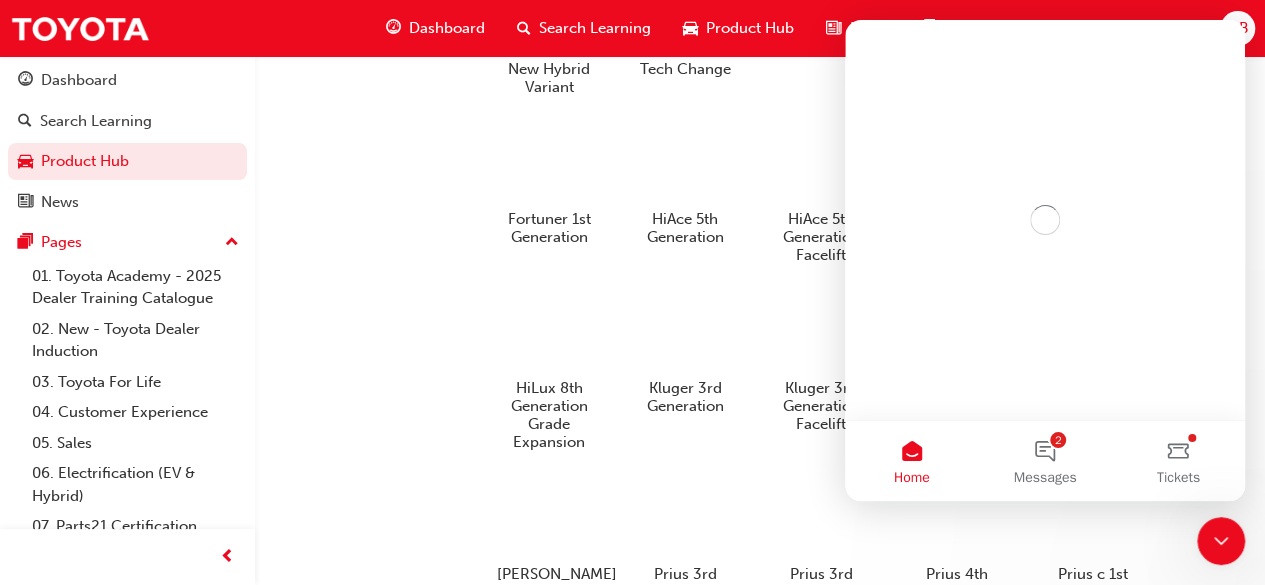scroll, scrollTop: 0, scrollLeft: 0, axis: both 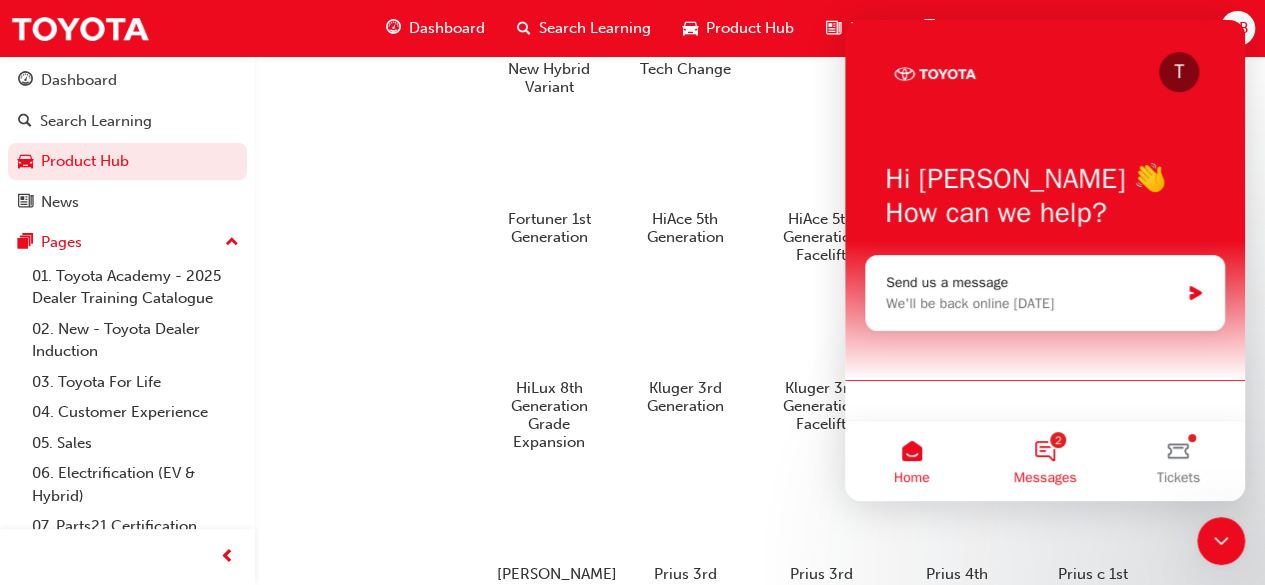 click on "2 Messages" at bounding box center [1044, 461] 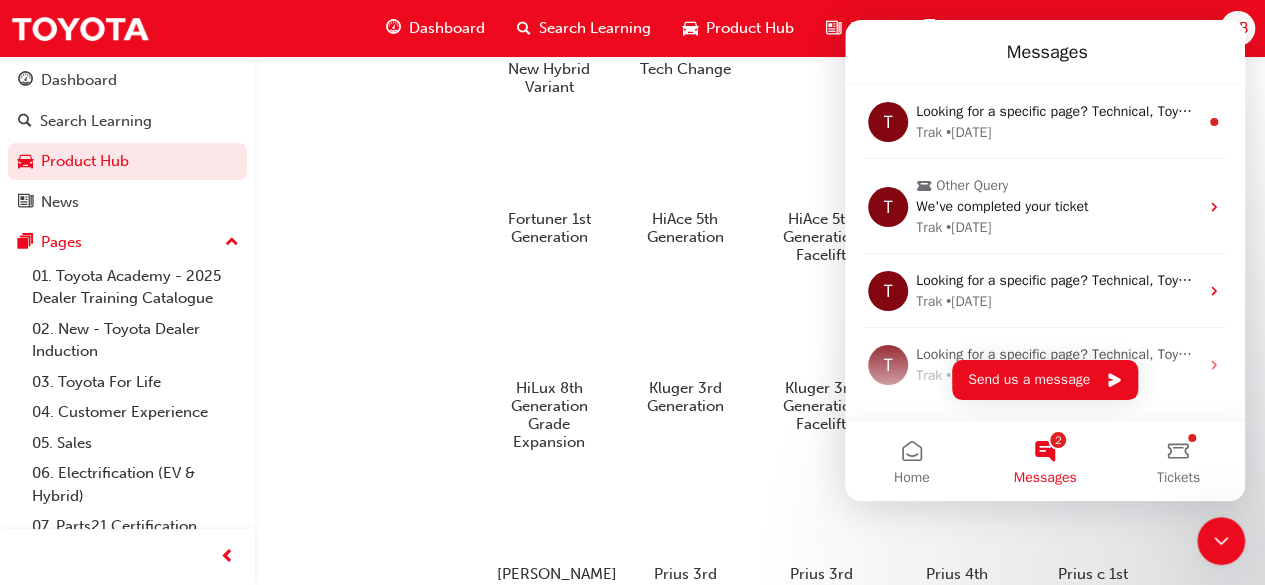 click on "2 Messages" at bounding box center (1044, 461) 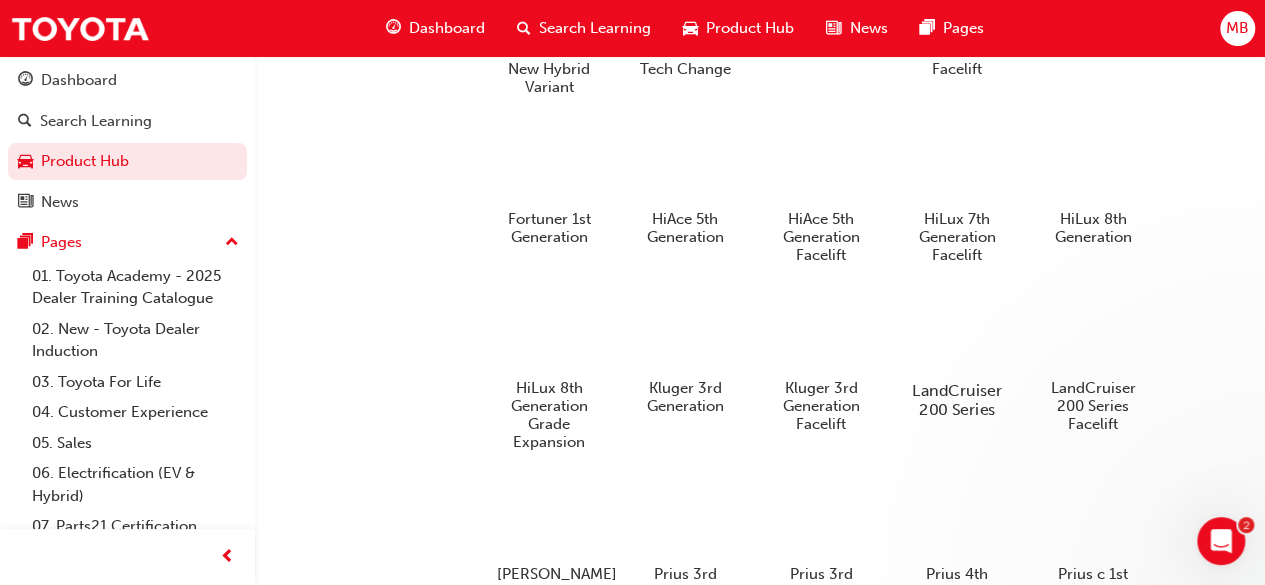 scroll, scrollTop: 0, scrollLeft: 0, axis: both 